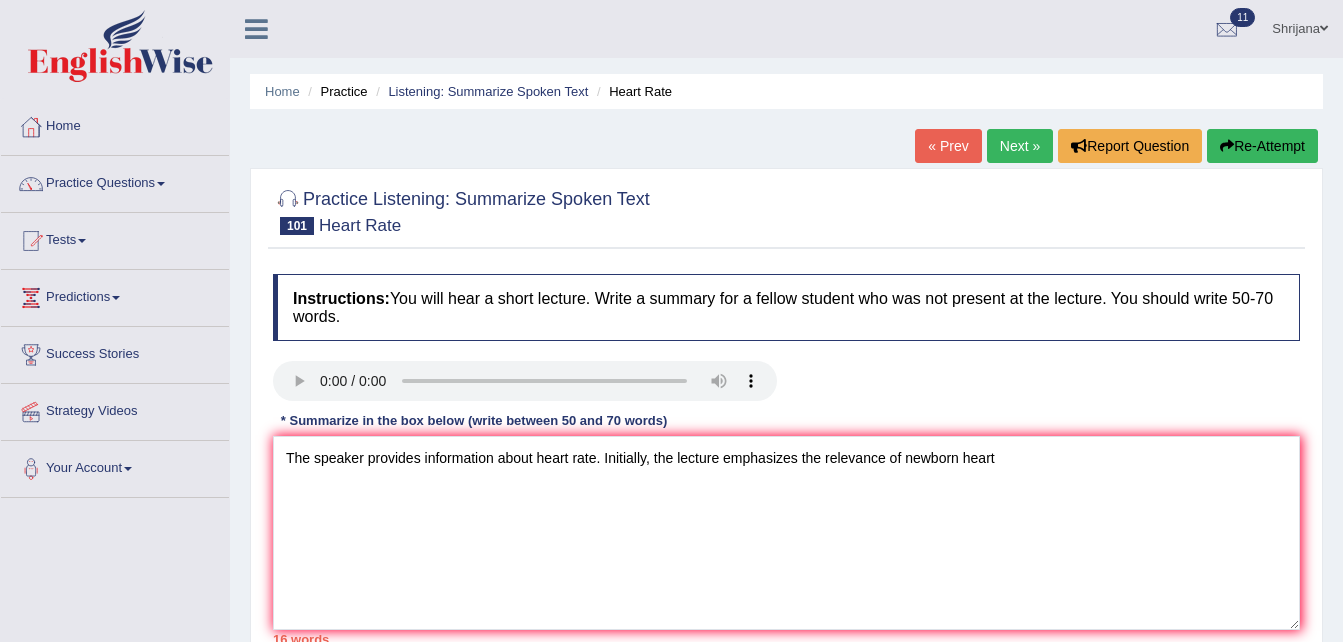 scroll, scrollTop: 80, scrollLeft: 0, axis: vertical 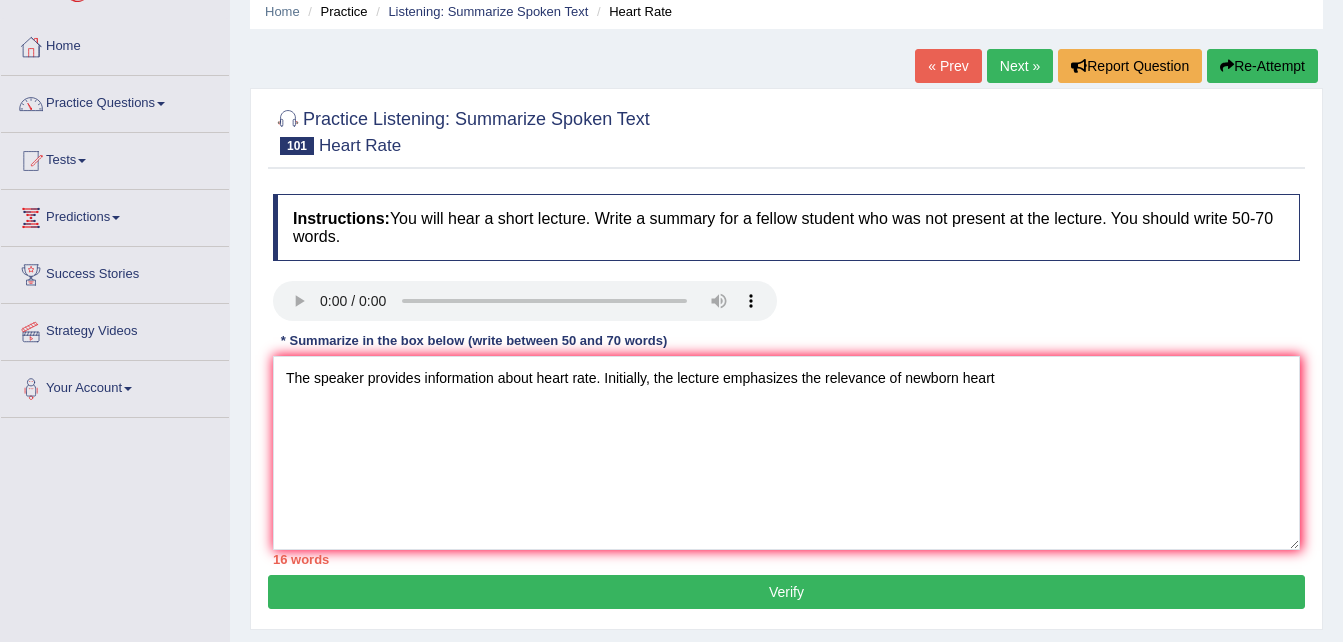 click on "The speaker provides information about heart rate. Initially, the lecture emphasizes the relevance of newborn heart" at bounding box center [786, 453] 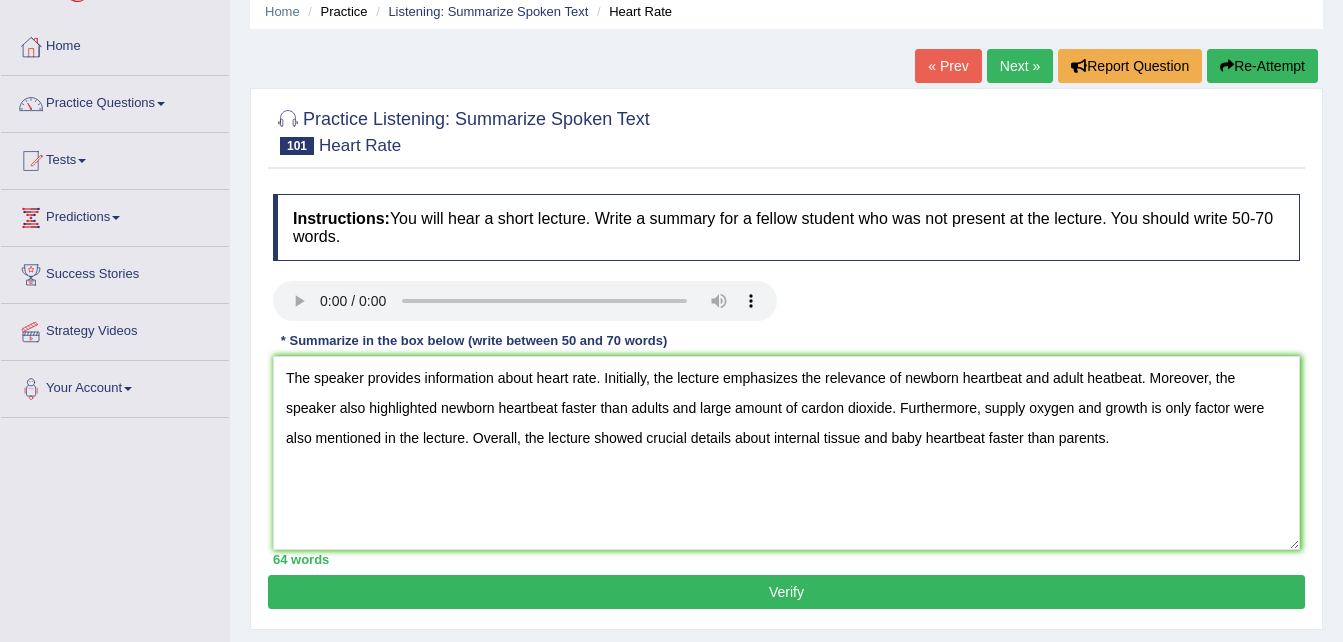 type on "The speaker provides information about heart rate. Initially, the lecture emphasizes the relevance of newborn heartbeat and adult heatbeat. Moreover, the speaker also highlighted newborn heartbeat faster than adults and large amount of cardon dioxide. Furthermore, supply oxygen and growth is only factor were also mentioned in the lecture. Overall, the lecture showed crucial details about internal tissue and baby heartbeat faster than parents." 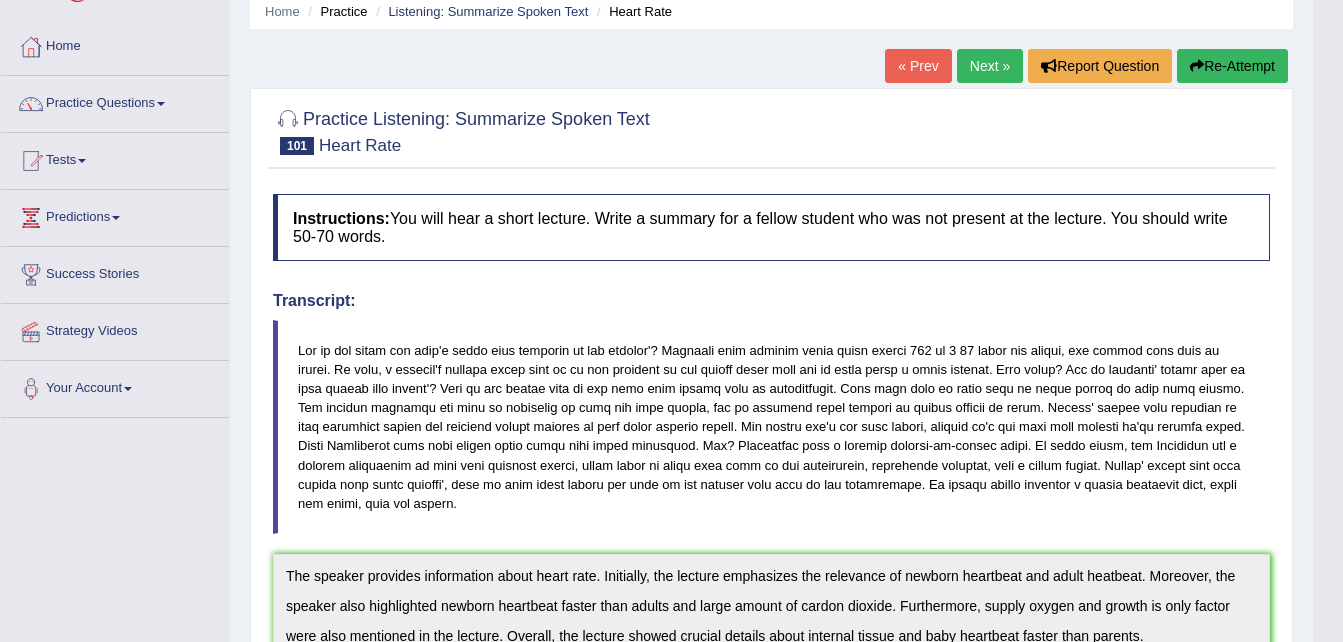 scroll, scrollTop: 641, scrollLeft: 0, axis: vertical 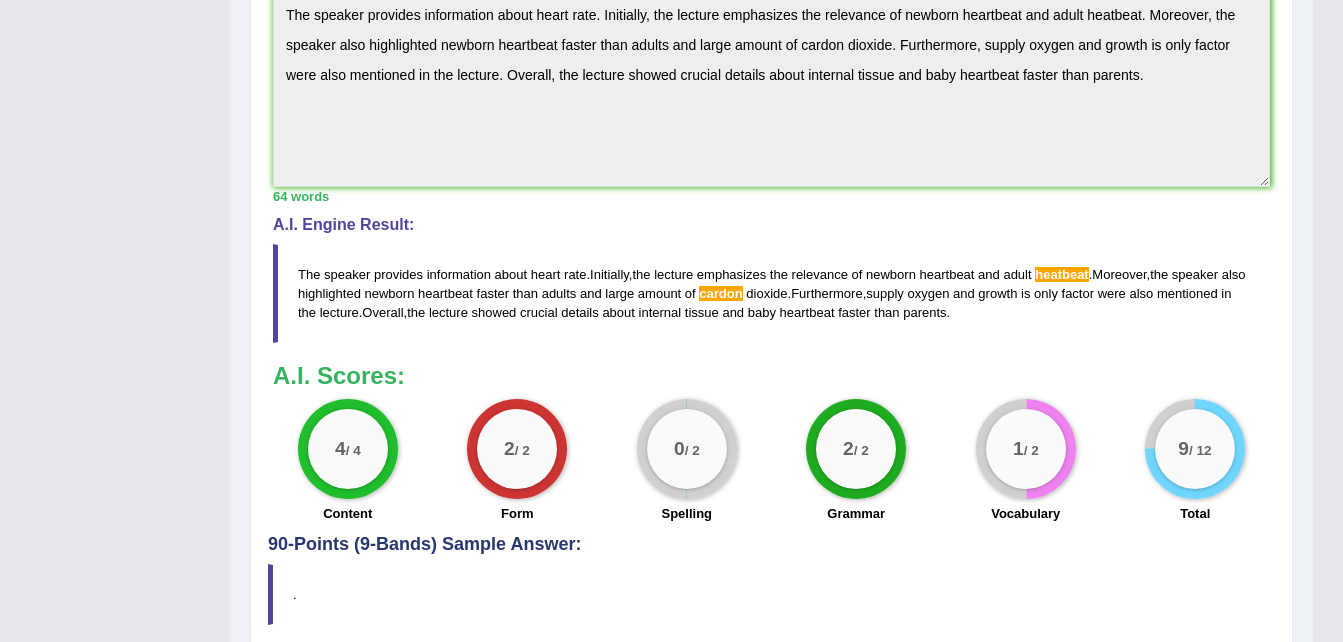 click on "1  / 2" at bounding box center (1026, 449) 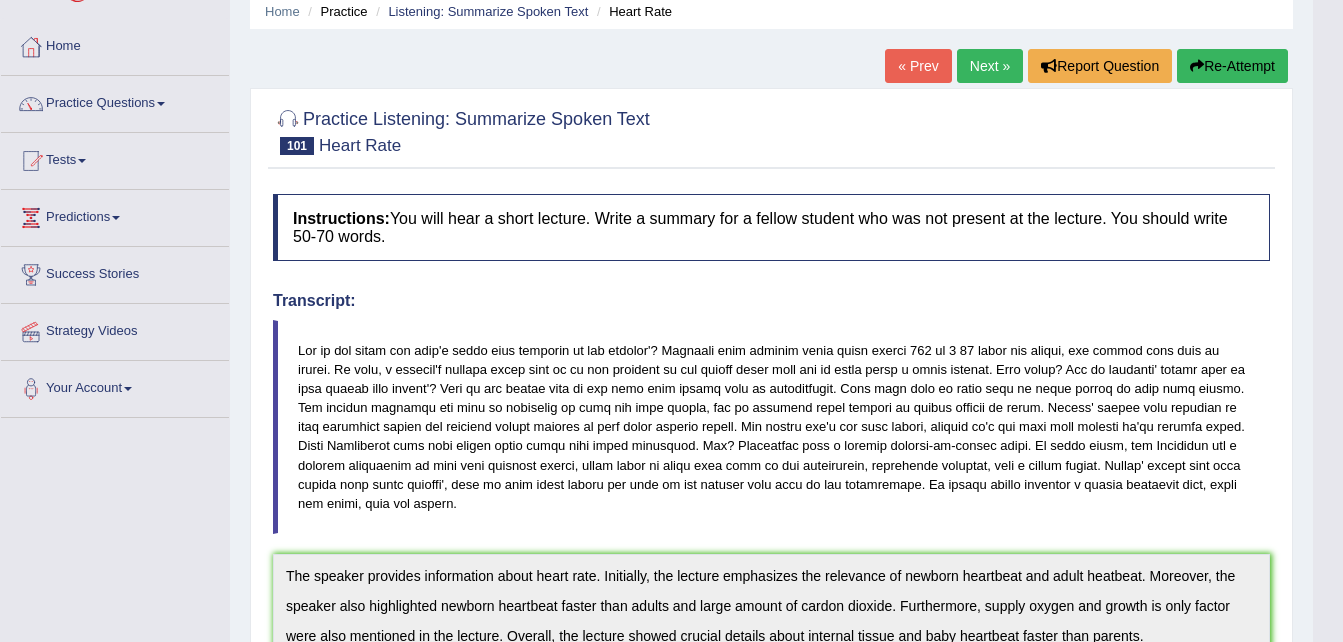 click on "Next »" at bounding box center [990, 66] 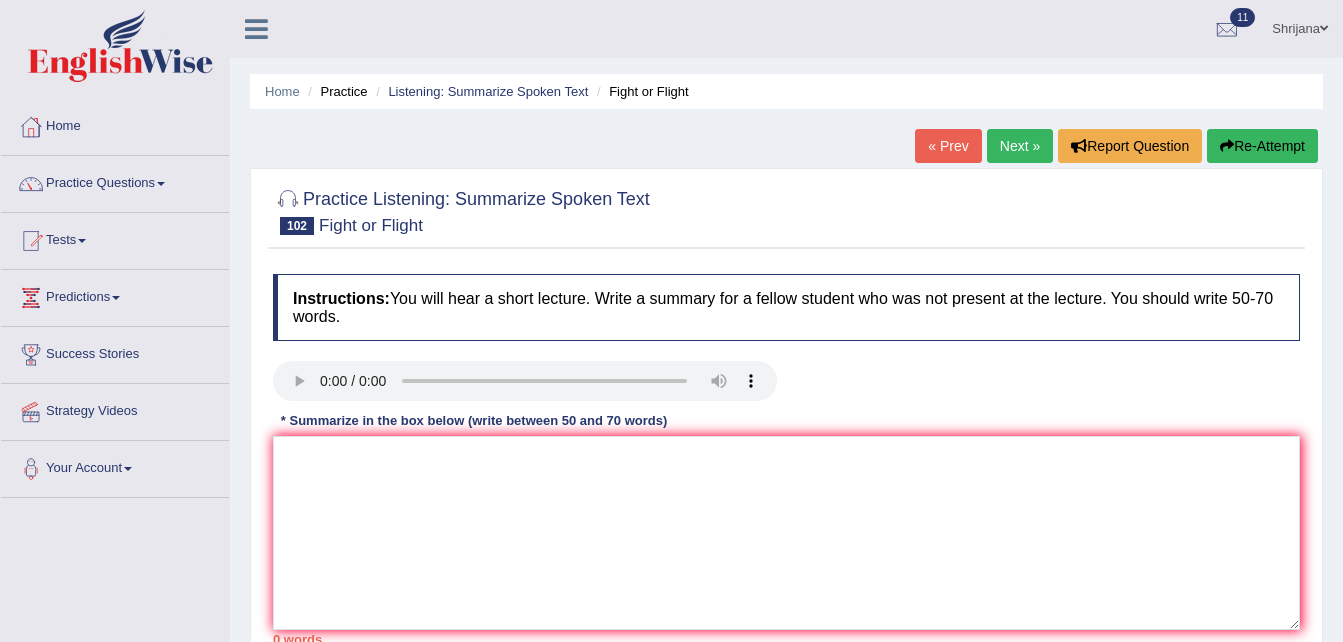 scroll, scrollTop: 40, scrollLeft: 0, axis: vertical 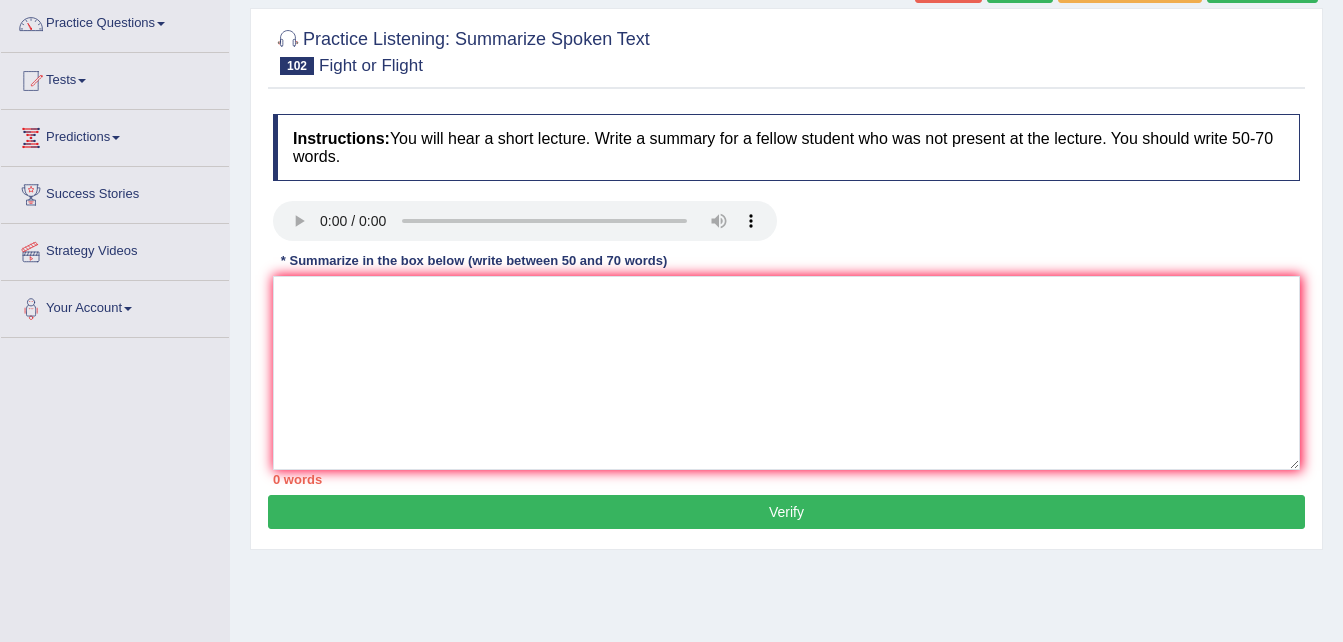 type 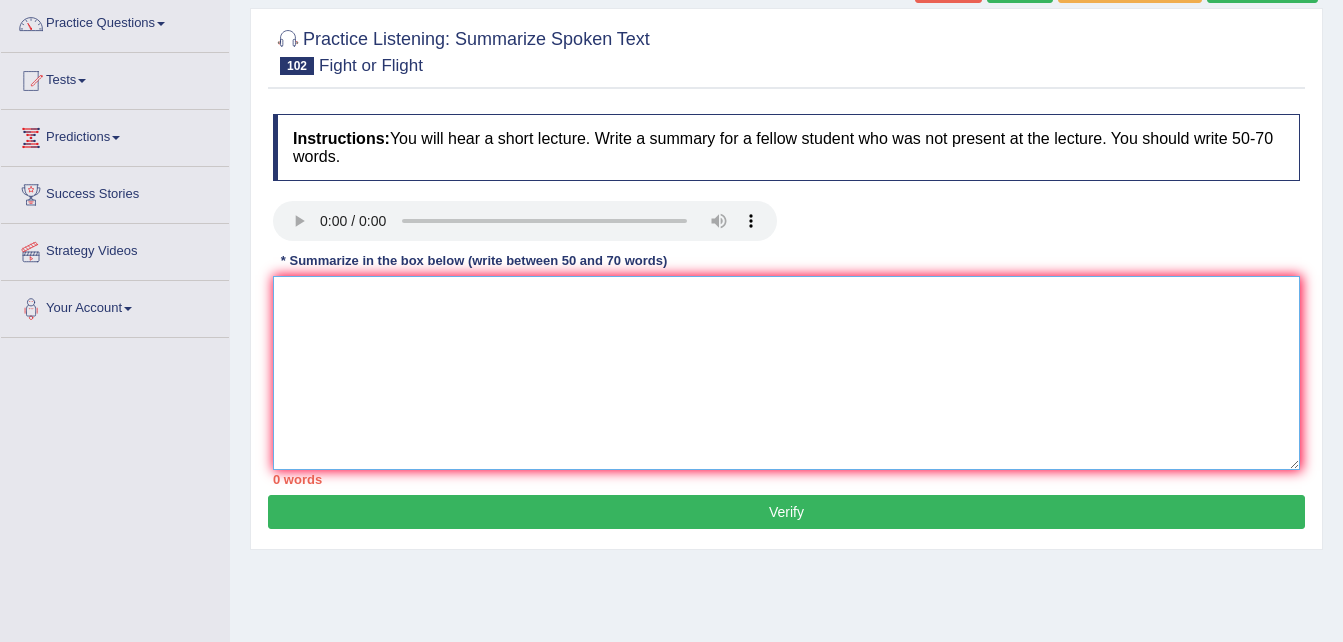 click at bounding box center (786, 373) 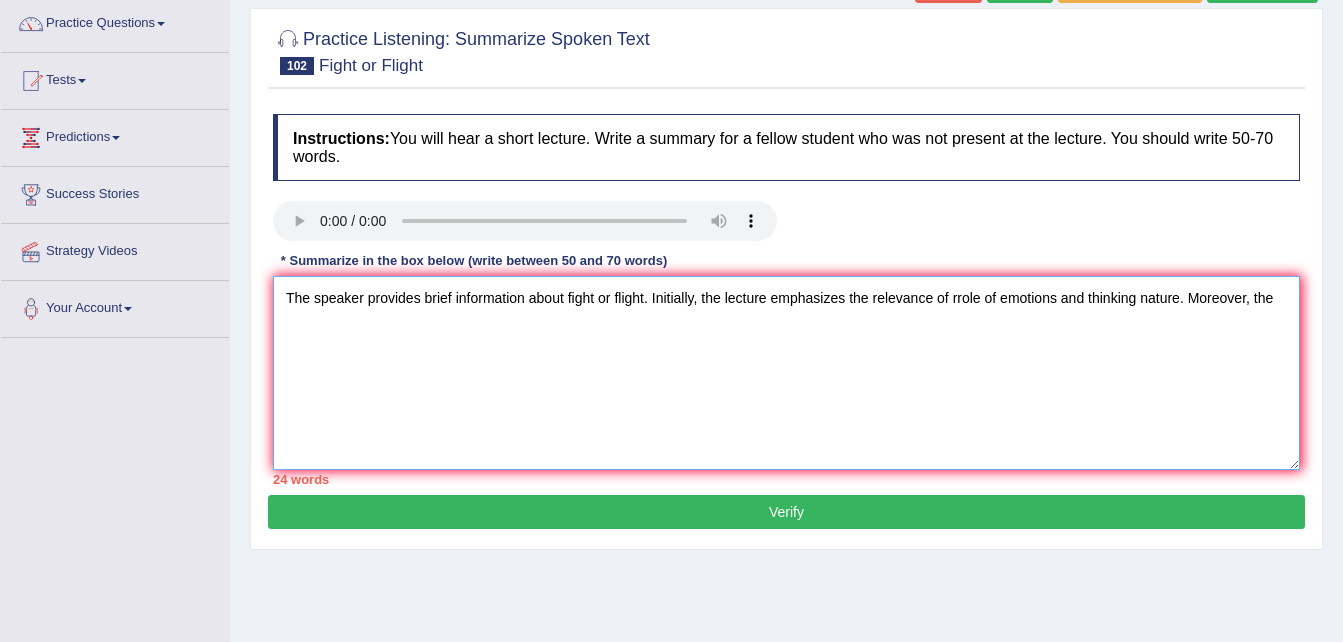 click on "The speaker provides brief information about fight or flight. Initially, the lecture emphasizes the relevance of rrole of emotions and thinking nature. Moreover, the" at bounding box center [786, 373] 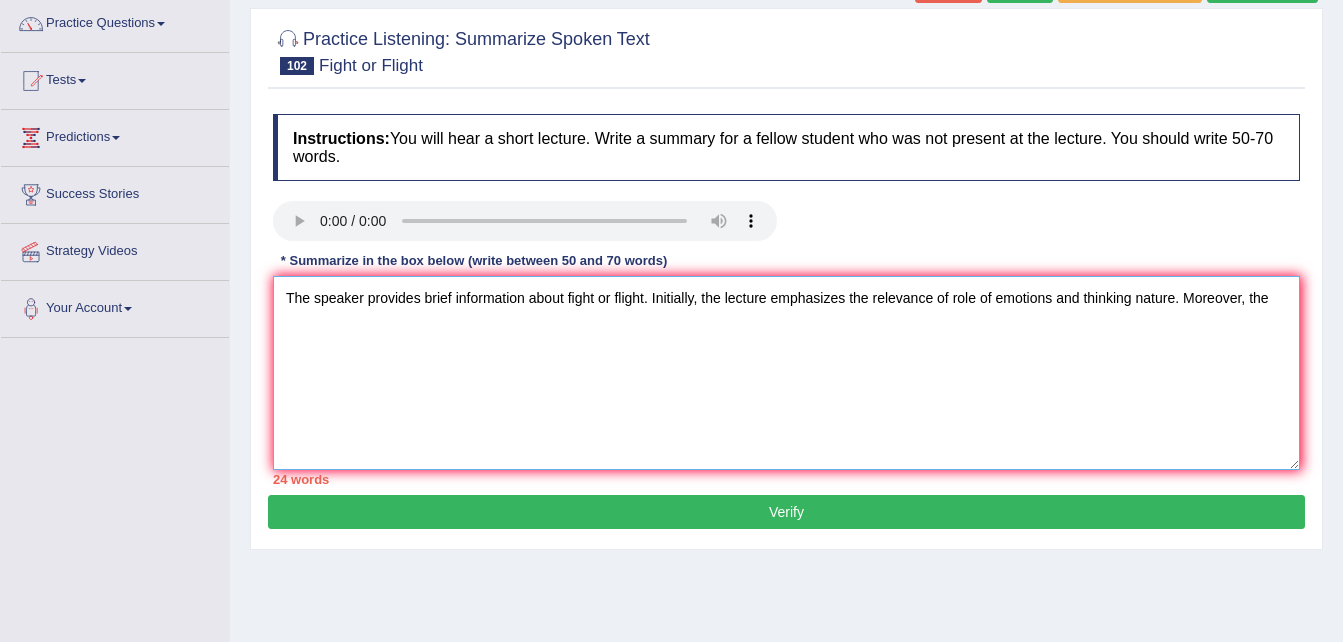 click on "The speaker provides brief information about fight or flight. Initially, the lecture emphasizes the relevance of role of emotions and thinking nature. Moreover, the" at bounding box center [786, 373] 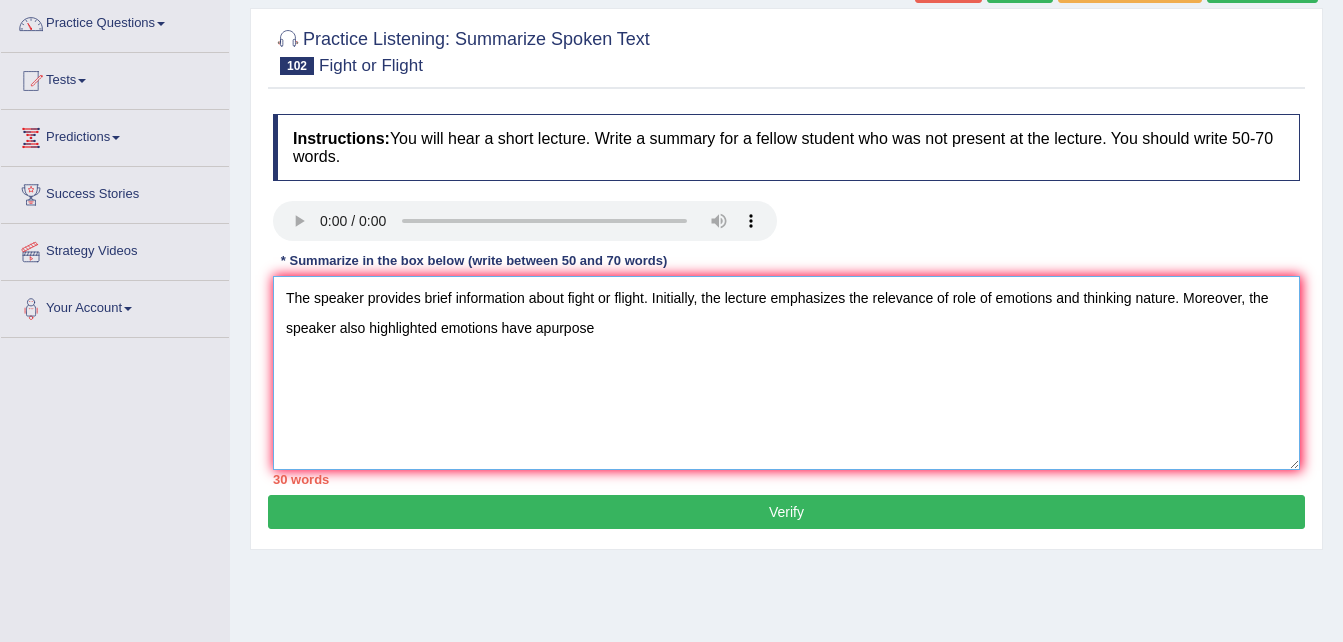 click on "The speaker provides brief information about fight or flight. Initially, the lecture emphasizes the relevance of role of emotions and thinking nature. Moreover, the speaker also highlighted emotions have apurpose" at bounding box center [786, 373] 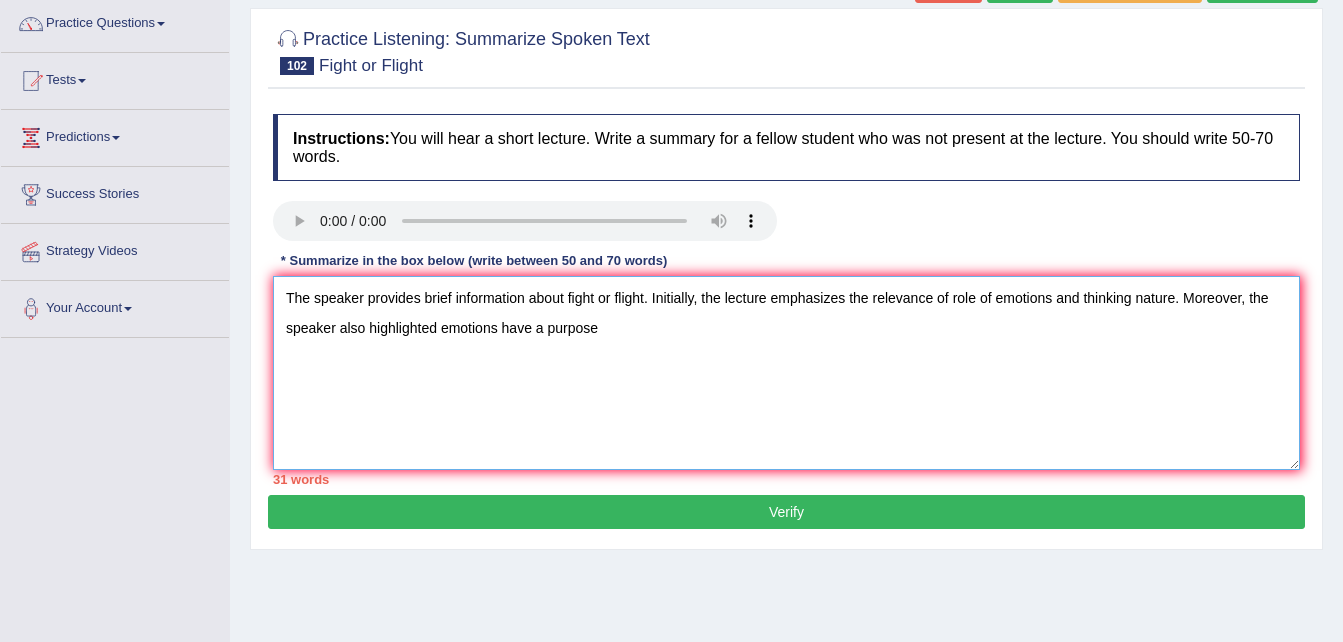 click on "The speaker provides brief information about fight or flight. Initially, the lecture emphasizes the relevance of role of emotions and thinking nature. Moreover, the speaker also highlighted emotions have a purpose" at bounding box center (786, 373) 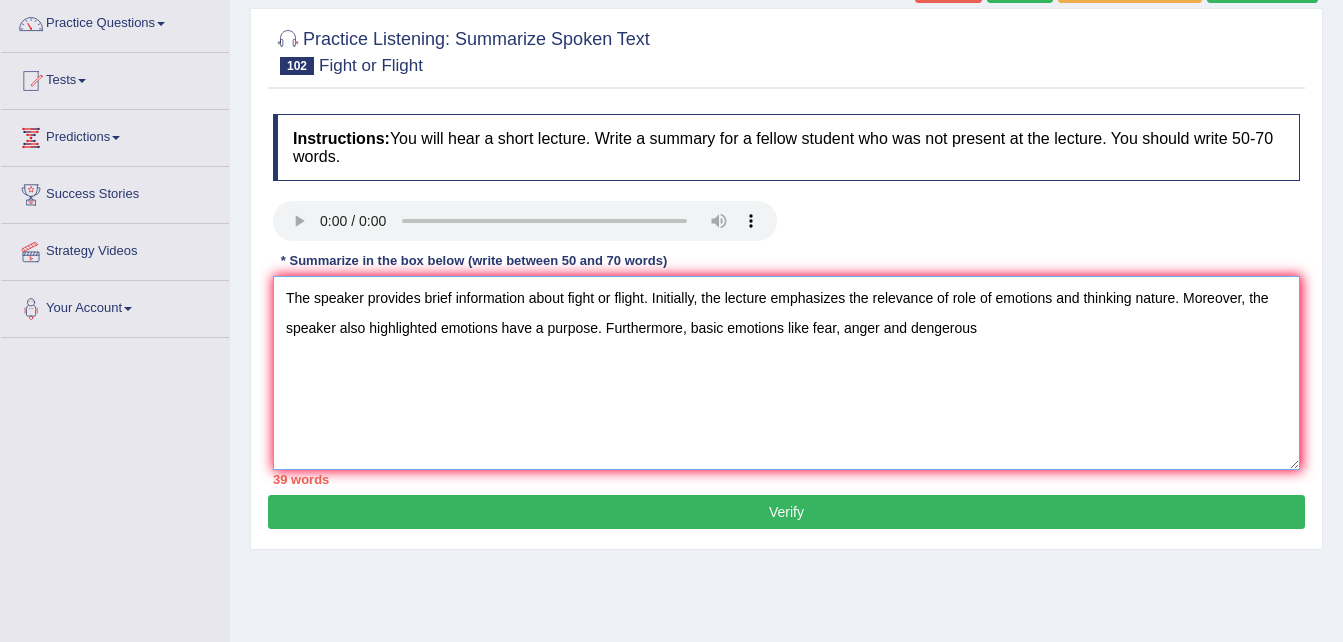 click on "The speaker provides brief information about fight or flight. Initially, the lecture emphasizes the relevance of role of emotions and thinking nature. Moreover, the speaker also highlighted emotions have a purpose. Furthermore, basic emotions like fear, anger and dengerous" at bounding box center [786, 373] 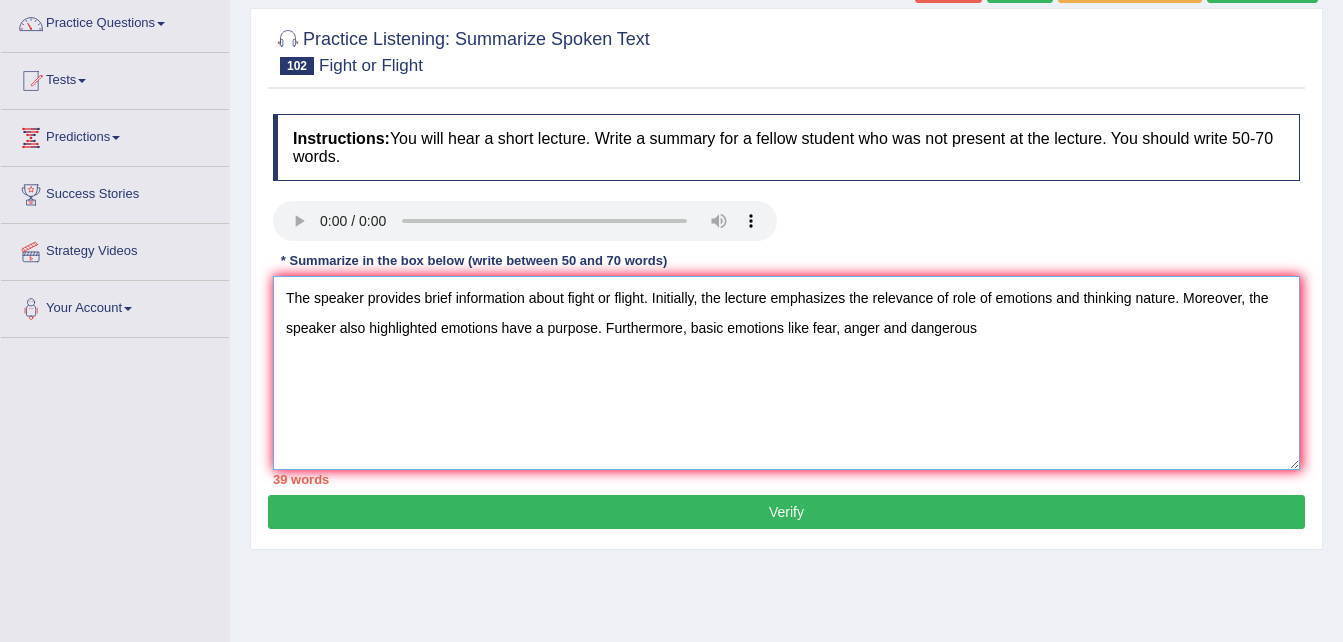 click on "The speaker provides brief information about fight or flight. Initially, the lecture emphasizes the relevance of role of emotions and thinking nature. Moreover, the speaker also highlighted emotions have a purpose. Furthermore, basic emotions like fear, anger and dangerous" at bounding box center (786, 373) 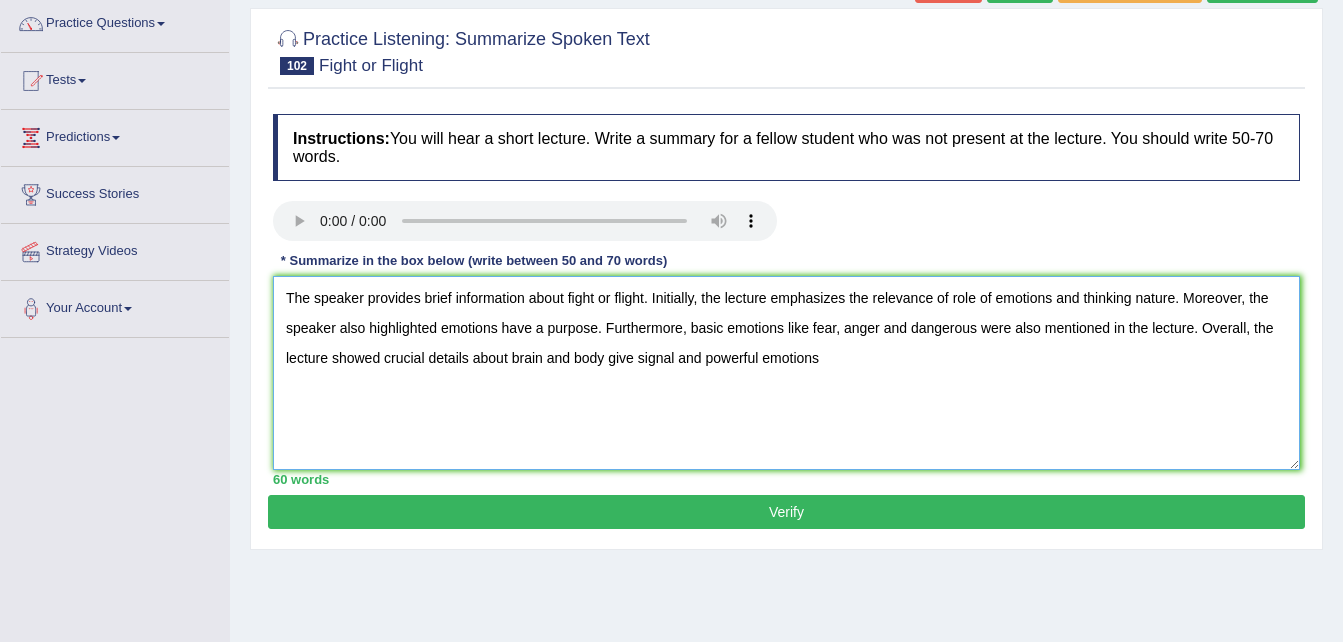 type on "The speaker provides brief information about fight or flight. Initially, the lecture emphasizes the relevance of role of emotions and thinking nature. Moreover, the speaker also highlighted emotions have a purpose. Furthermore, basic emotions like fear, anger and dangerous were also mentioned in the lecture. Overall, the lecture showed crucial details about brain and body give signal and powerful emotions" 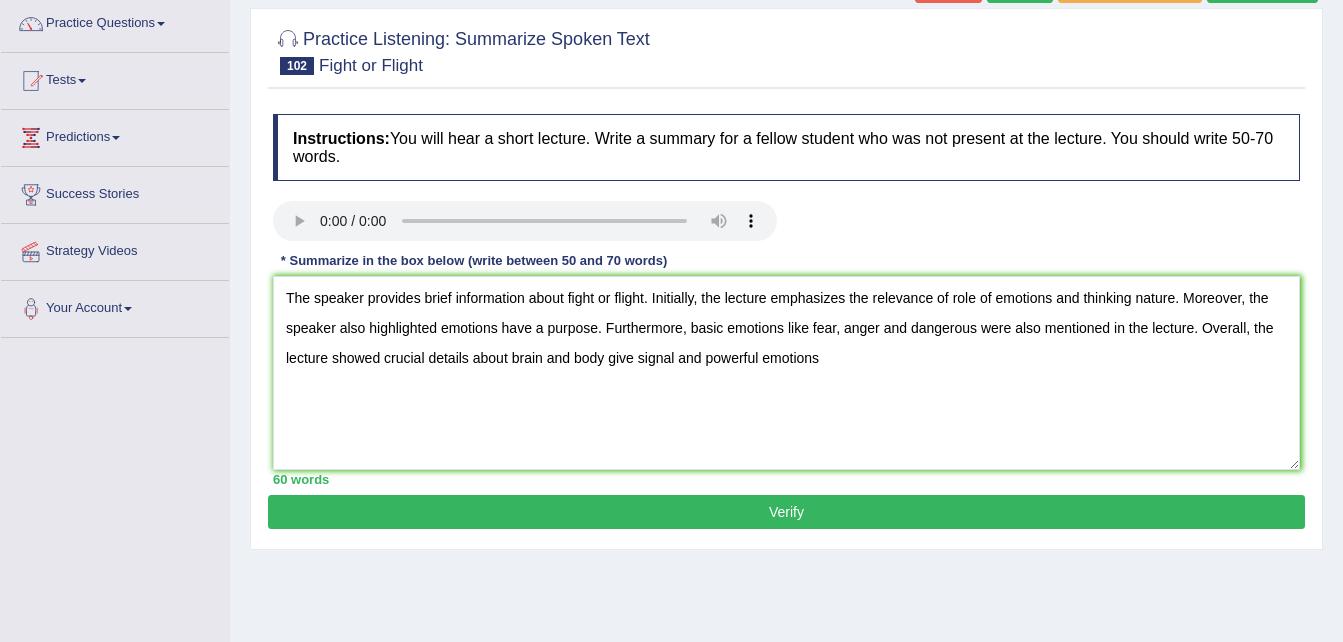 click on "Verify" at bounding box center (786, 512) 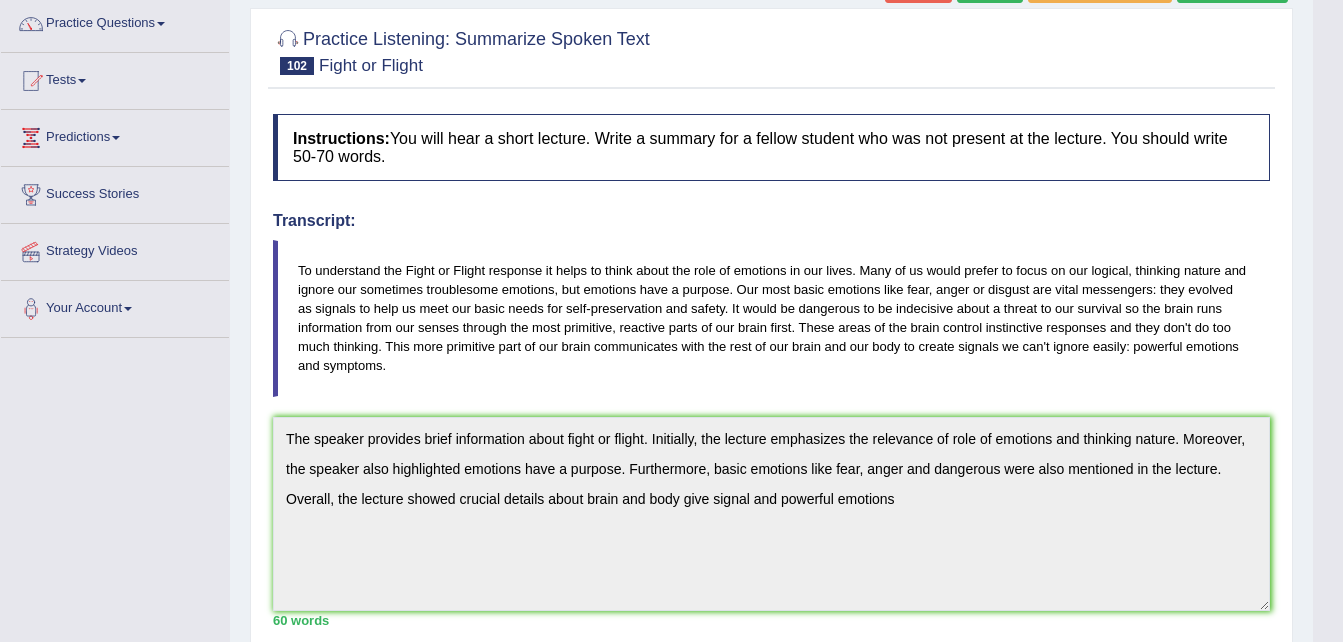 scroll, scrollTop: 663, scrollLeft: 0, axis: vertical 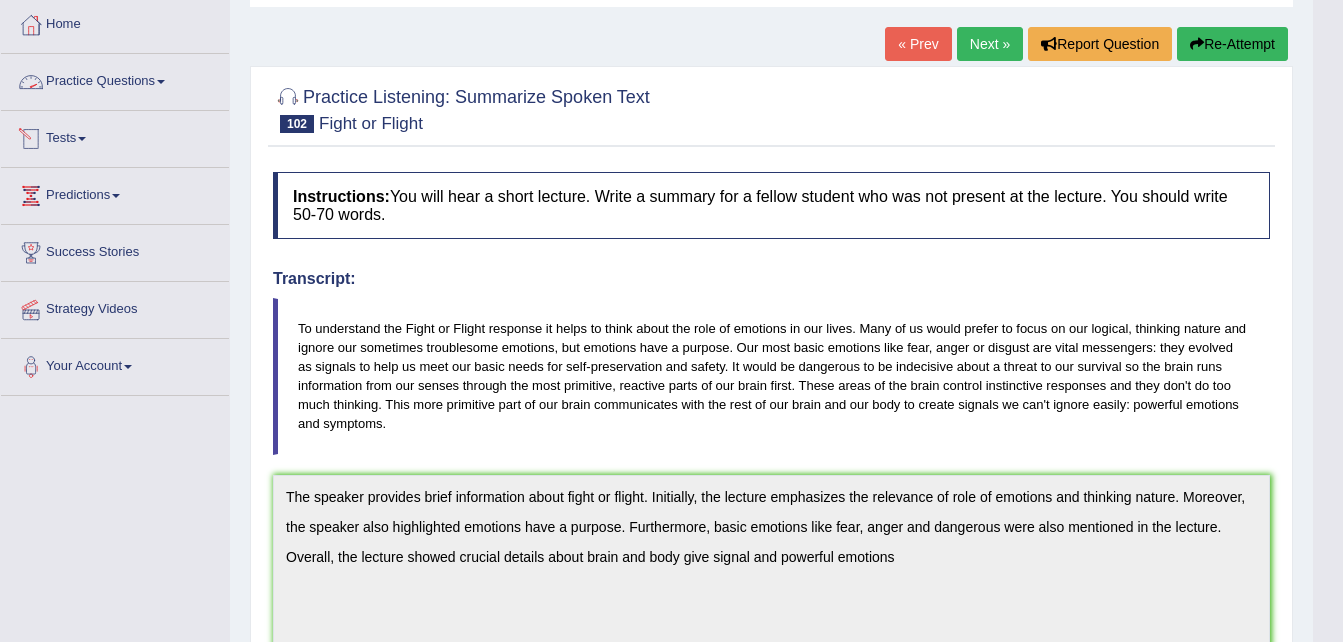 click on "Practice Questions" at bounding box center (115, 79) 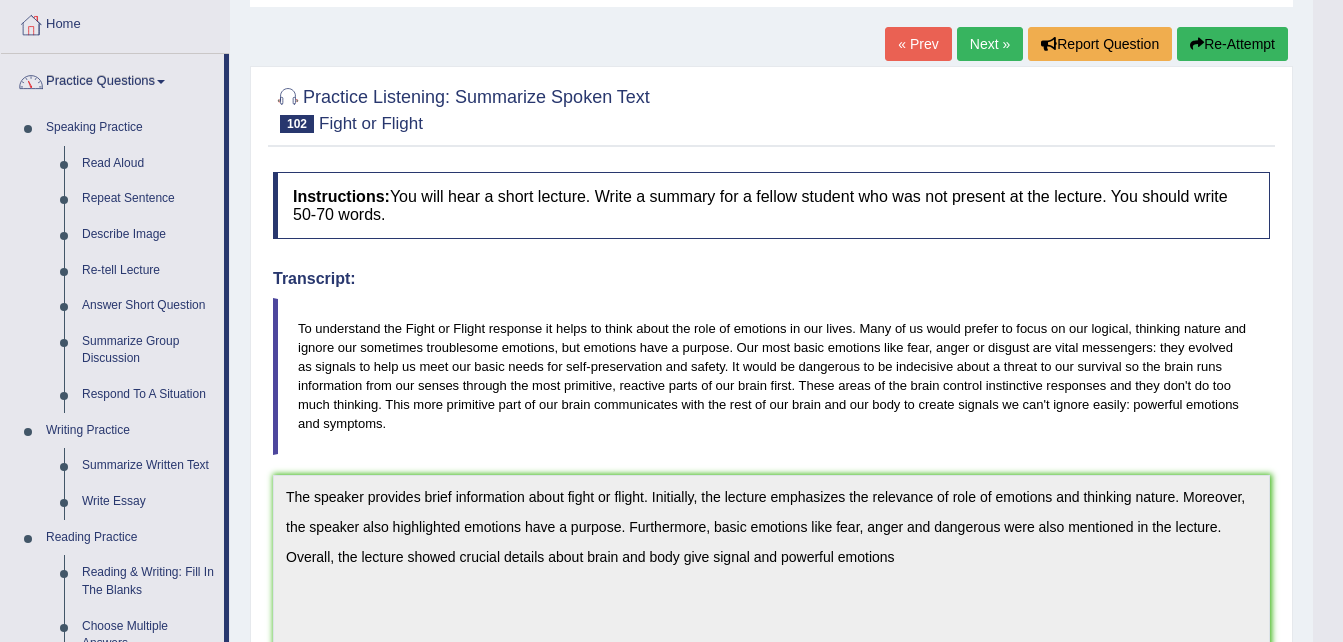 click on "Practice Questions" at bounding box center [112, 79] 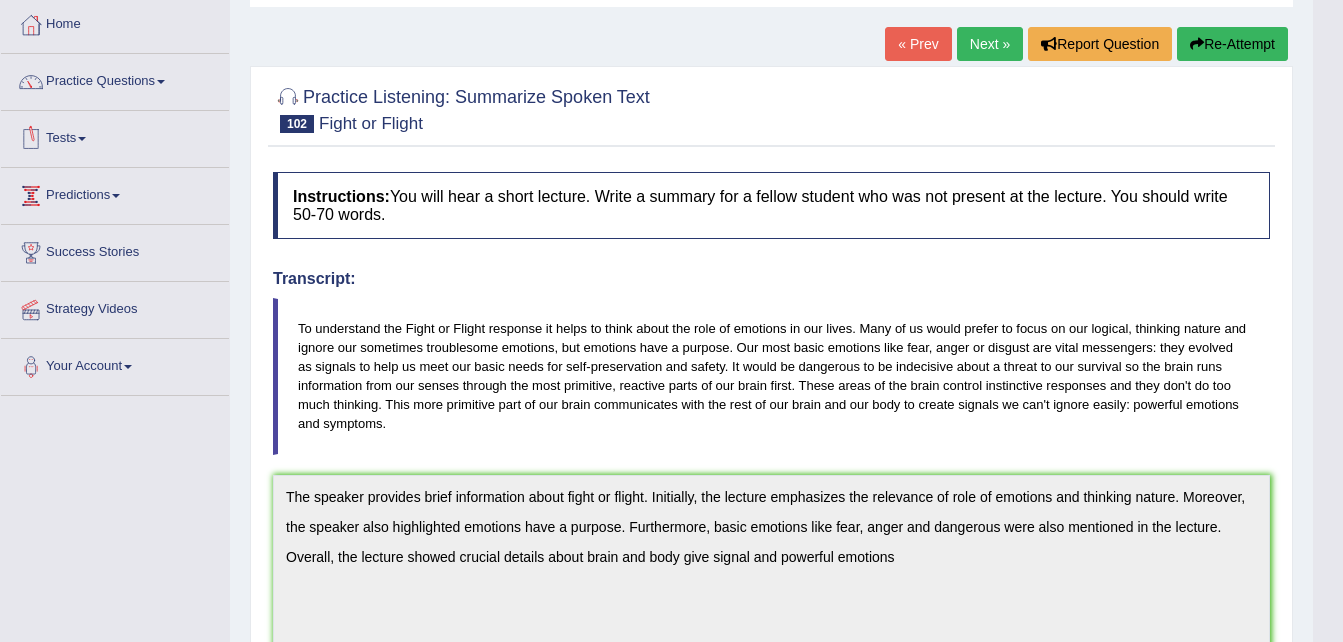 click on "Tests" at bounding box center [115, 136] 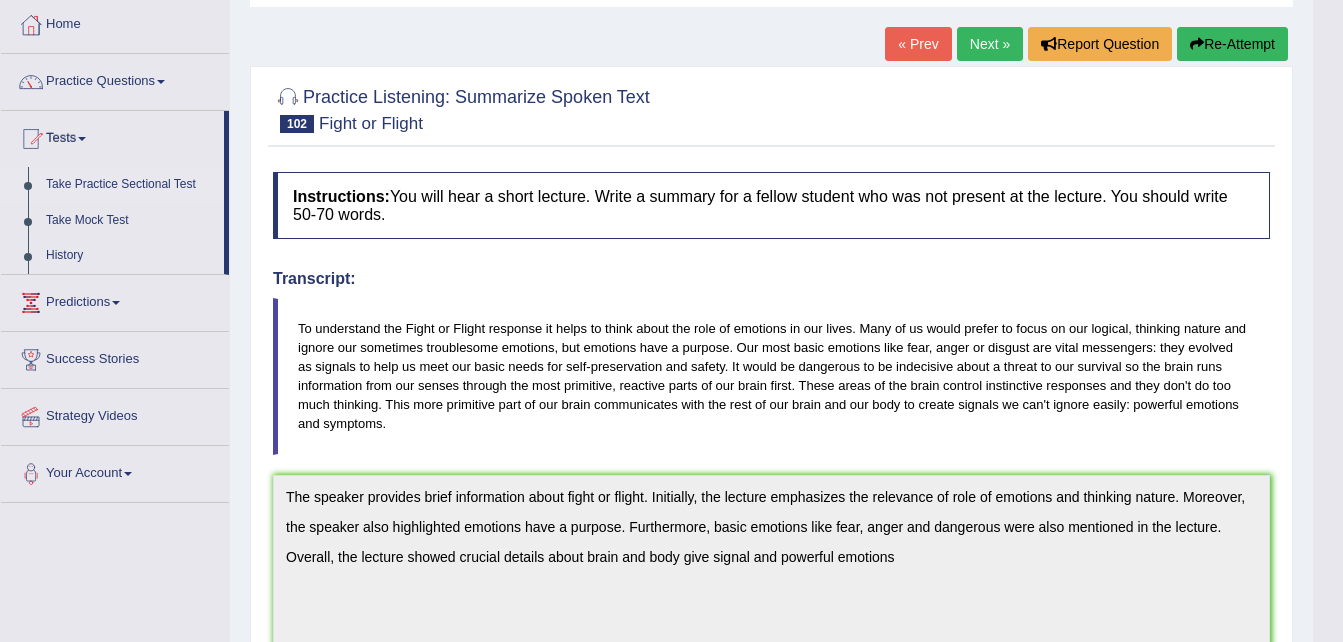 click on "Take Practice Sectional Test" at bounding box center (130, 185) 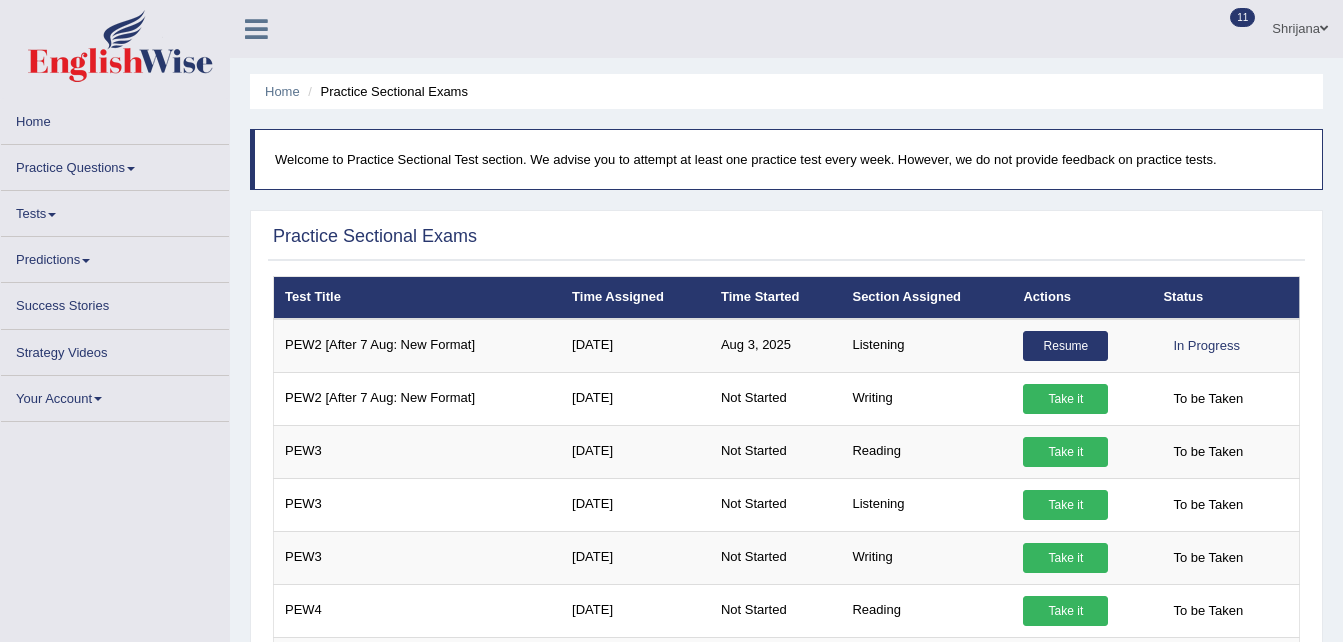 scroll, scrollTop: 0, scrollLeft: 0, axis: both 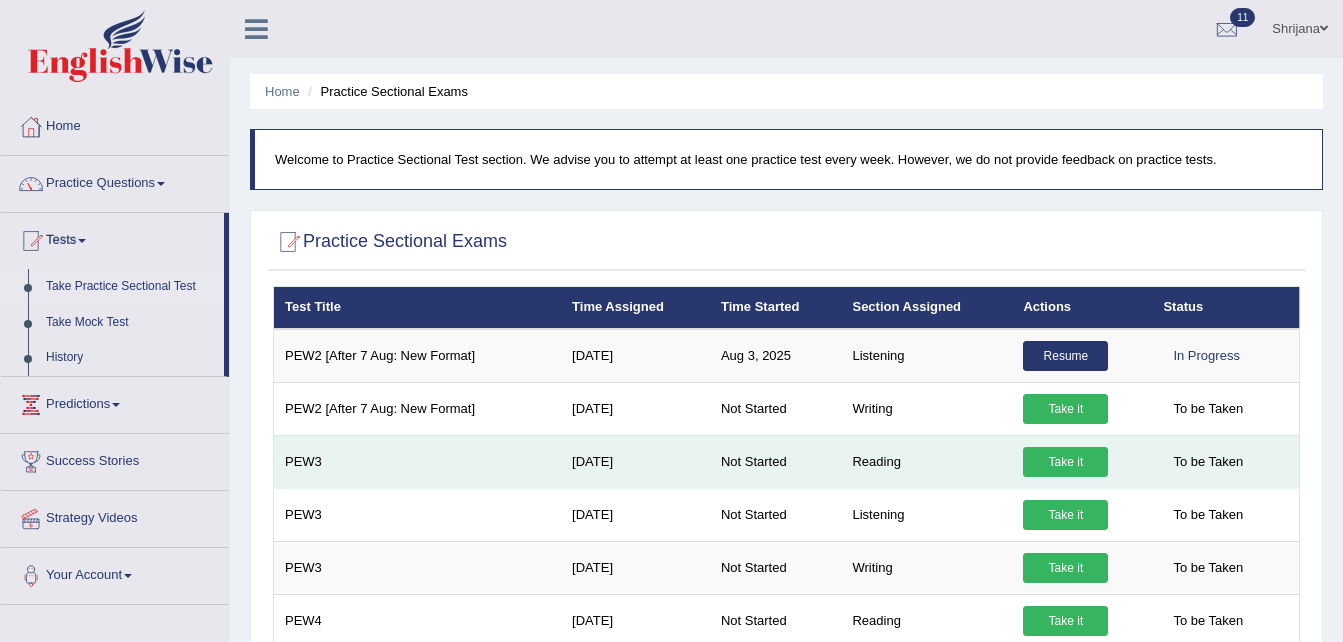 click on "Take it" at bounding box center (1065, 462) 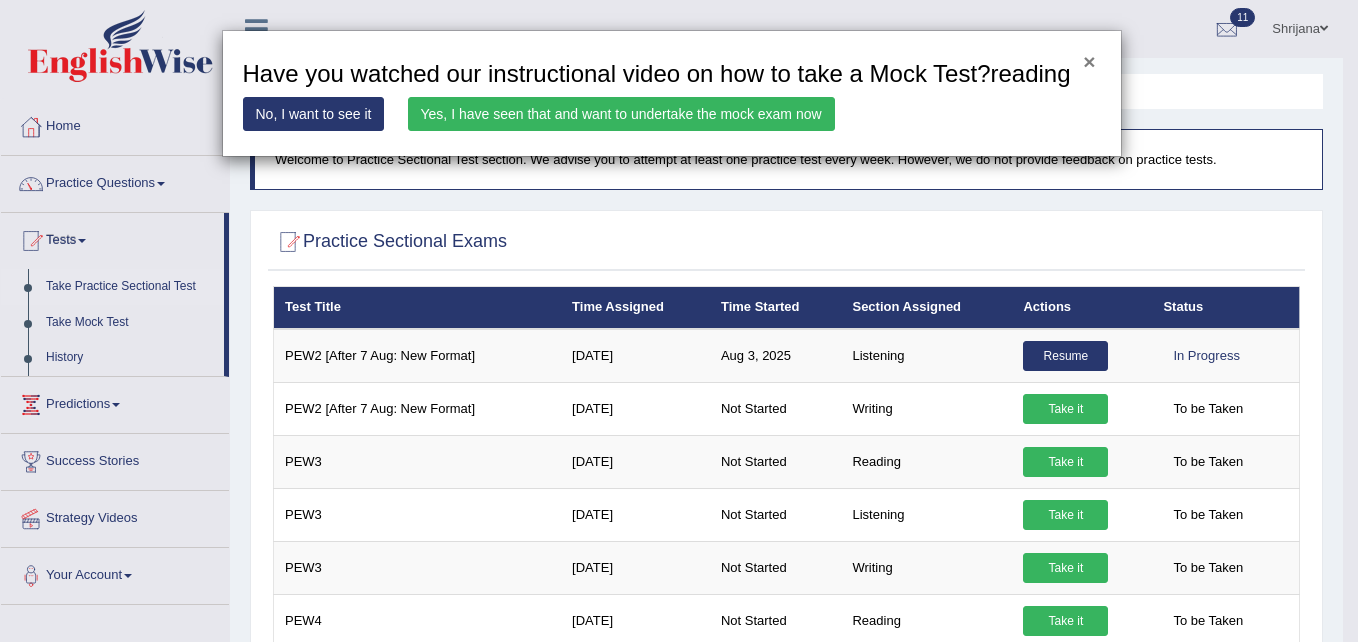 click on "×" at bounding box center [1089, 61] 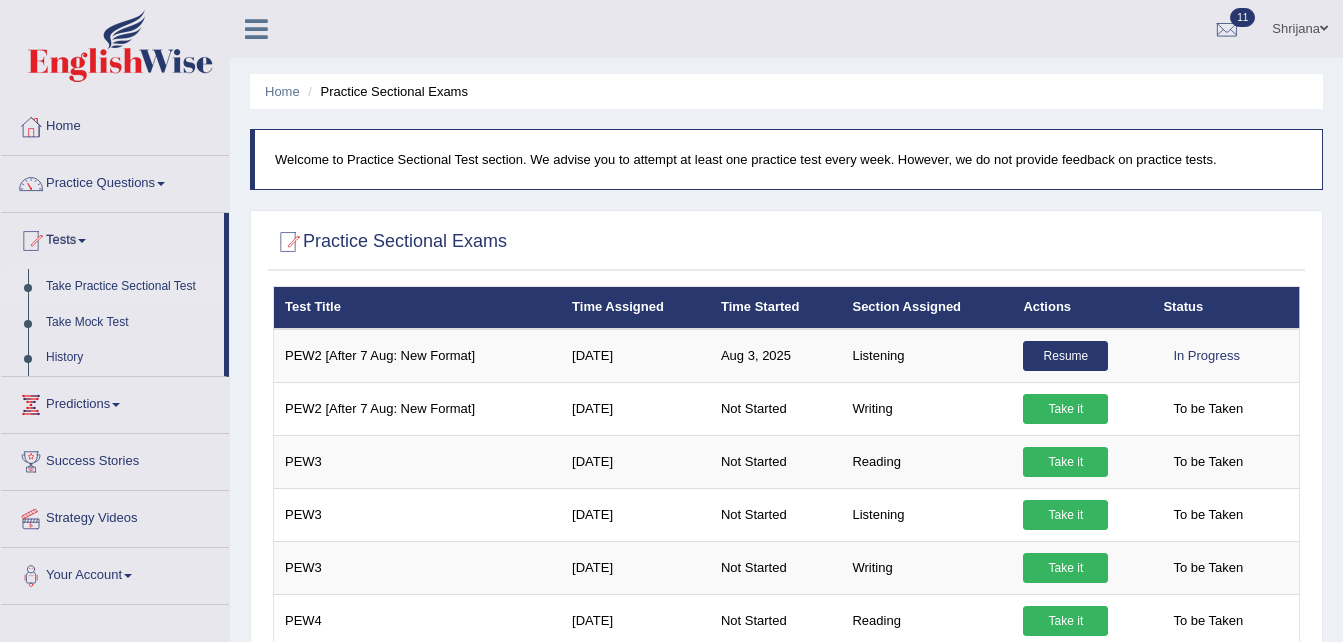 scroll, scrollTop: 561, scrollLeft: 0, axis: vertical 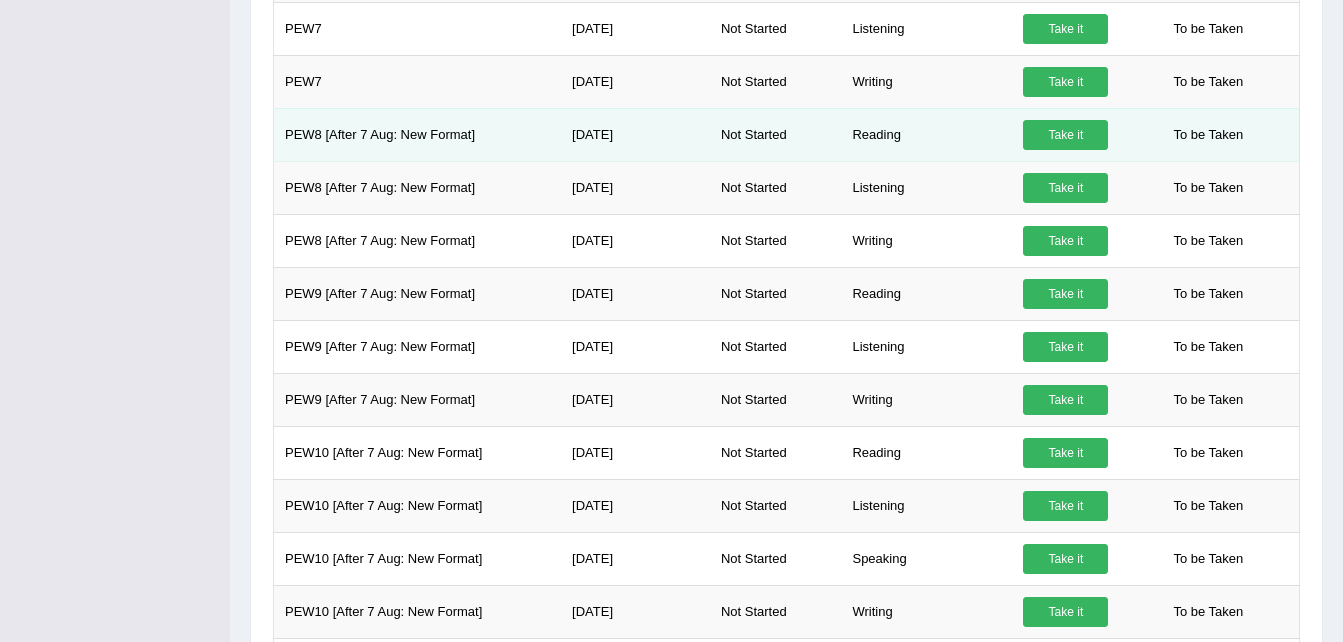 click on "Take it" at bounding box center [1065, 135] 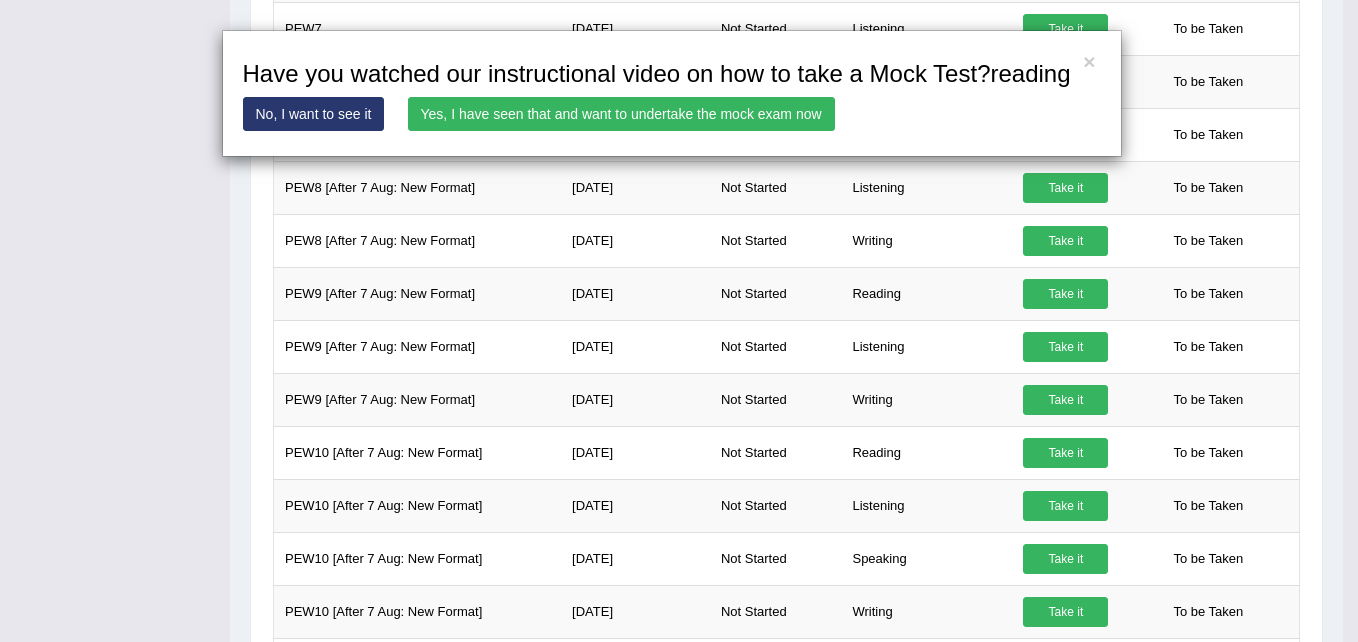 click on "Yes, I have seen that and want to undertake the mock exam now" at bounding box center (621, 114) 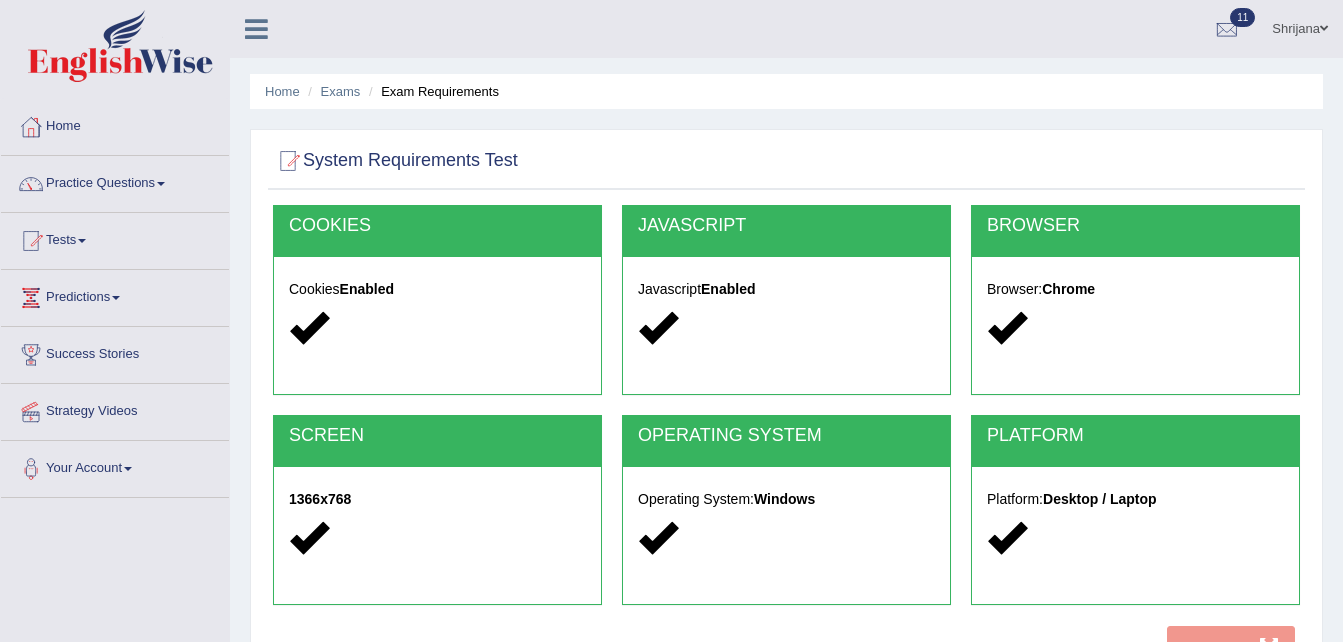scroll, scrollTop: 0, scrollLeft: 0, axis: both 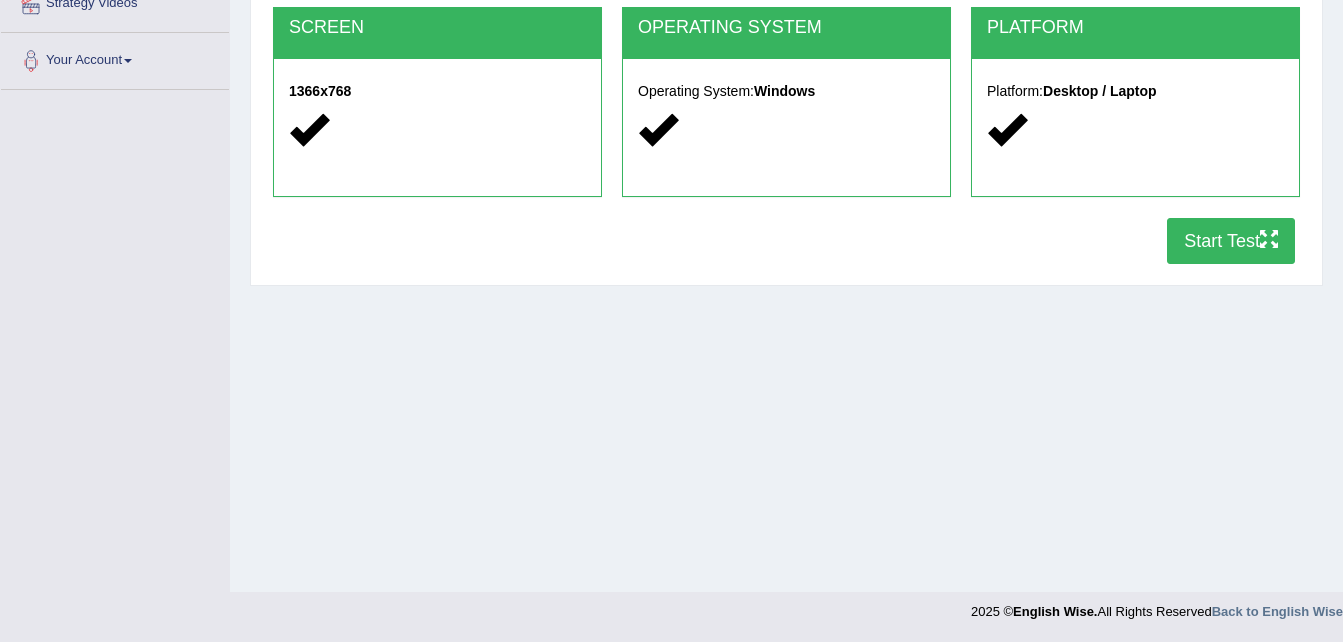 click on "Start Test" at bounding box center [1231, 241] 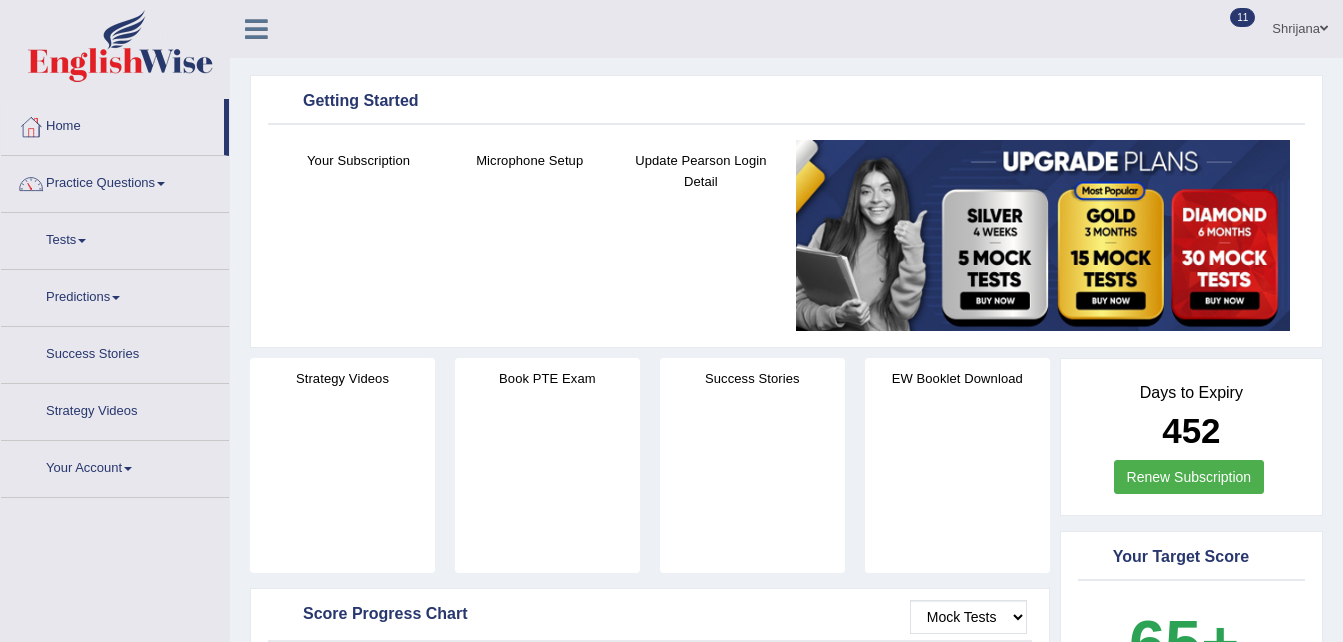 scroll, scrollTop: 0, scrollLeft: 0, axis: both 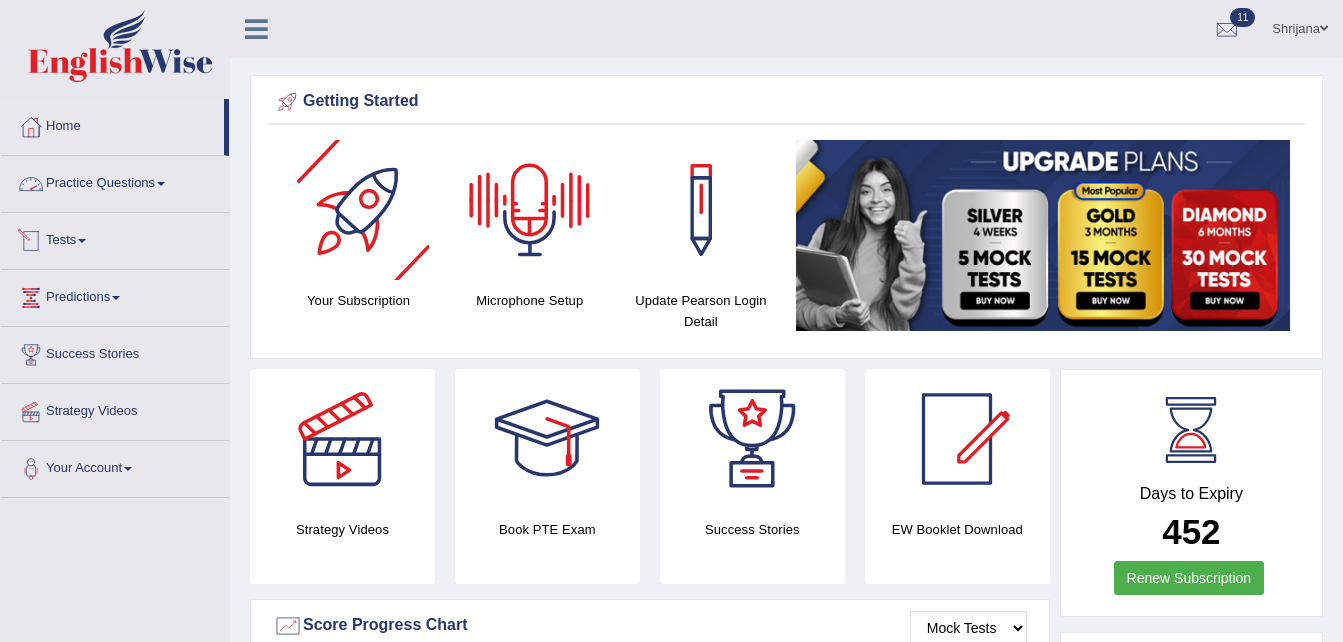 click on "Practice Questions" at bounding box center [115, 181] 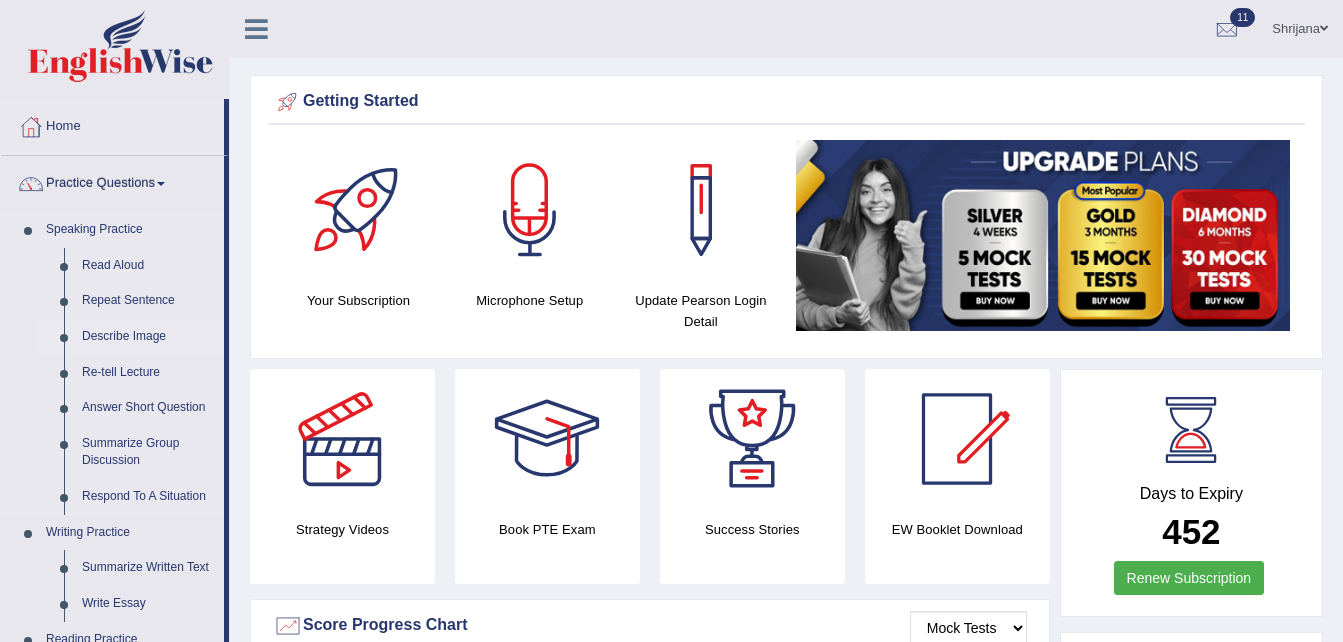 click on "Describe Image" at bounding box center (148, 337) 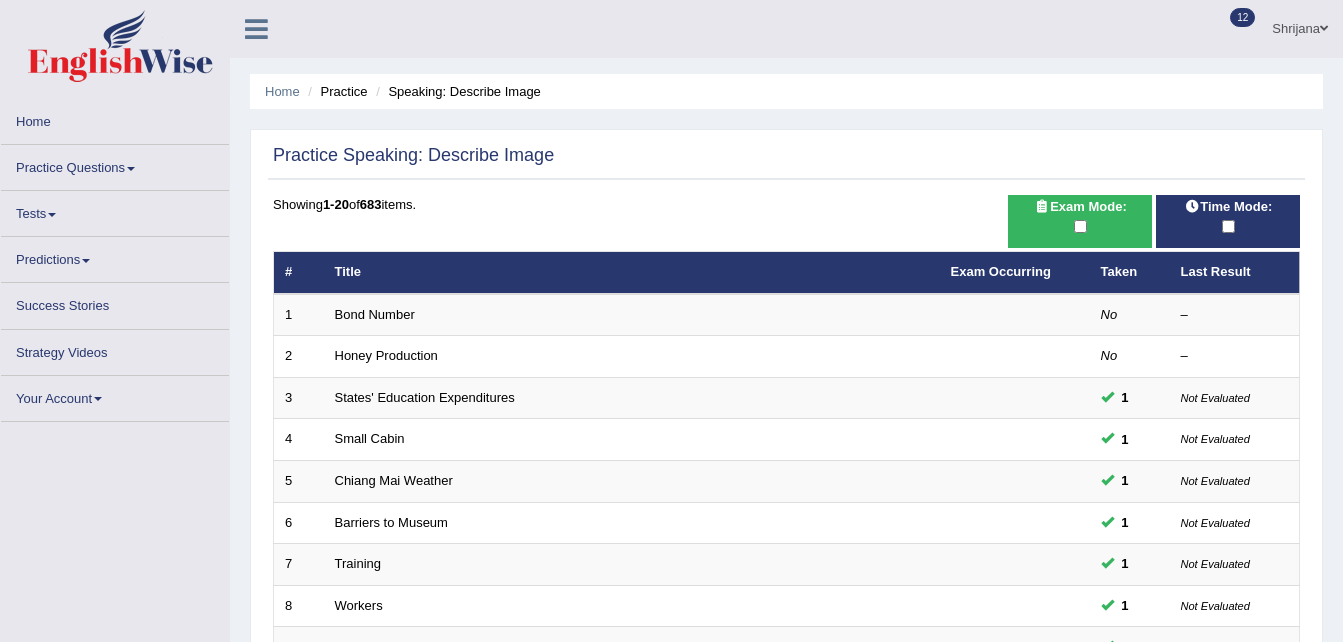scroll, scrollTop: 0, scrollLeft: 0, axis: both 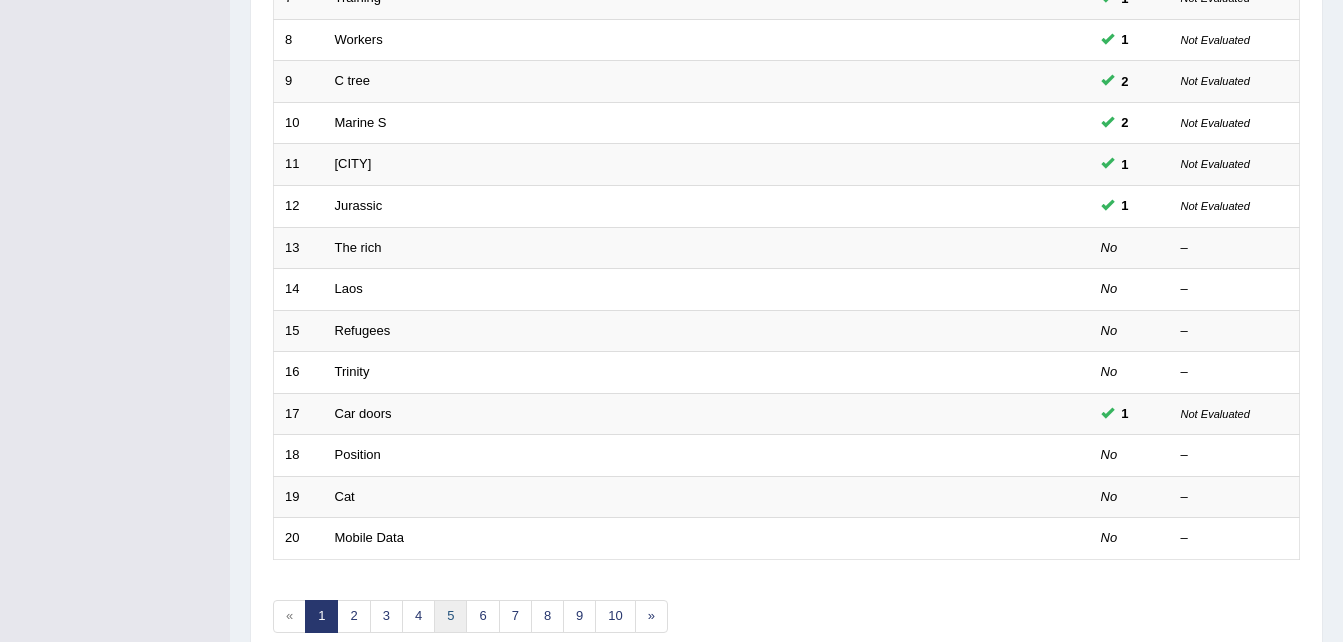 click on "5" at bounding box center [450, 616] 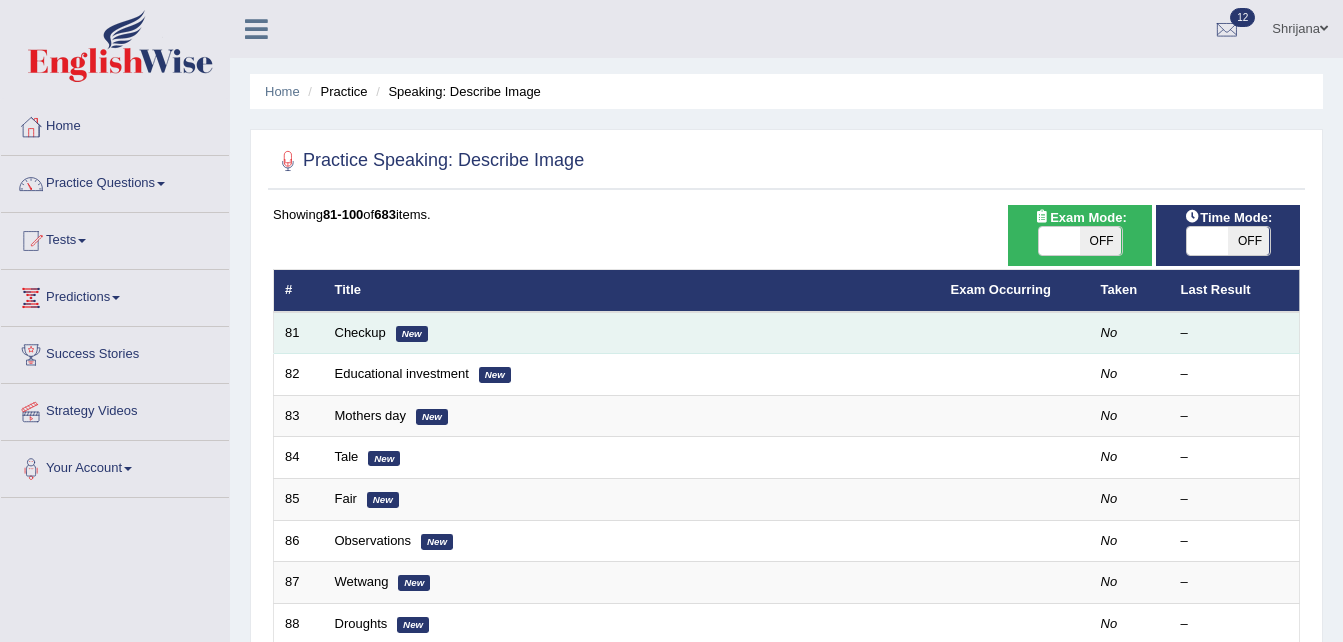scroll, scrollTop: 0, scrollLeft: 0, axis: both 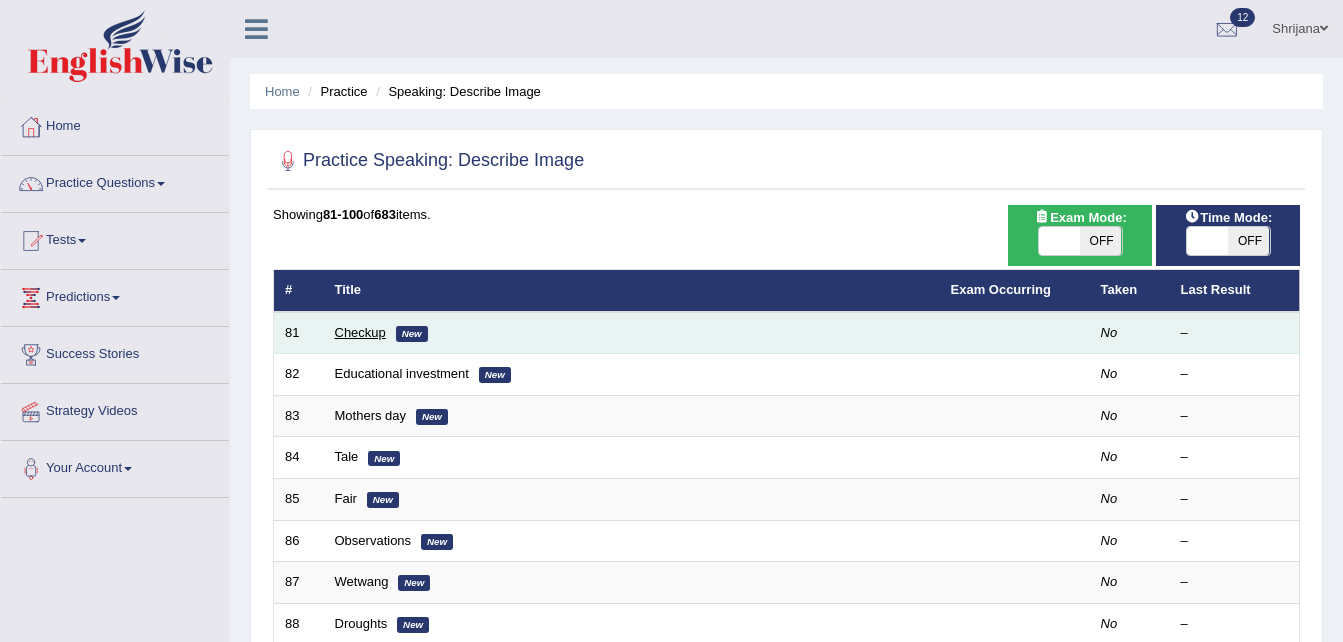click on "Checkup" at bounding box center [360, 332] 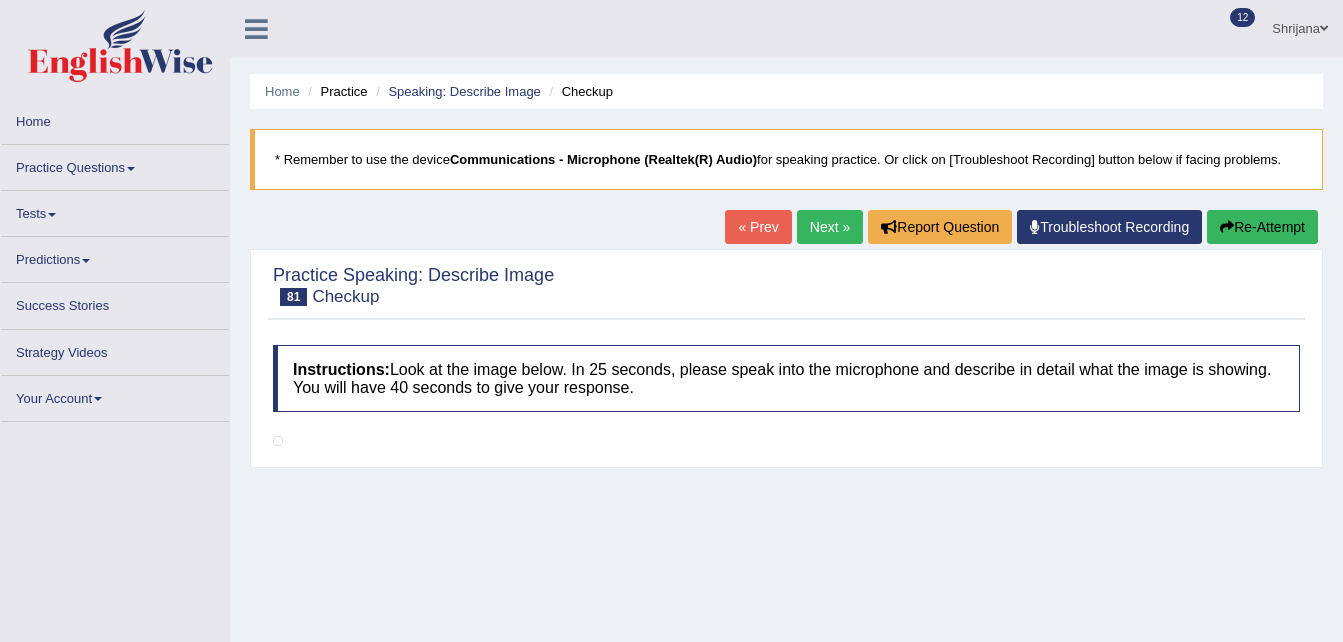 scroll, scrollTop: 0, scrollLeft: 0, axis: both 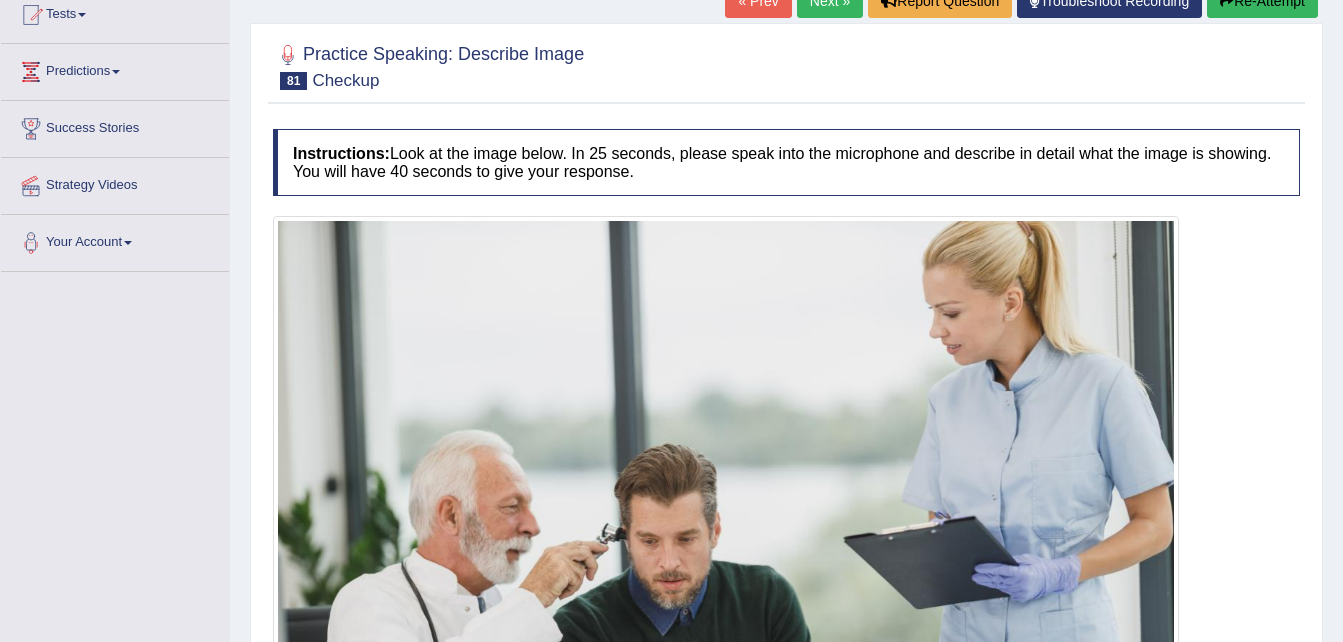 click on "Next »" at bounding box center [830, 1] 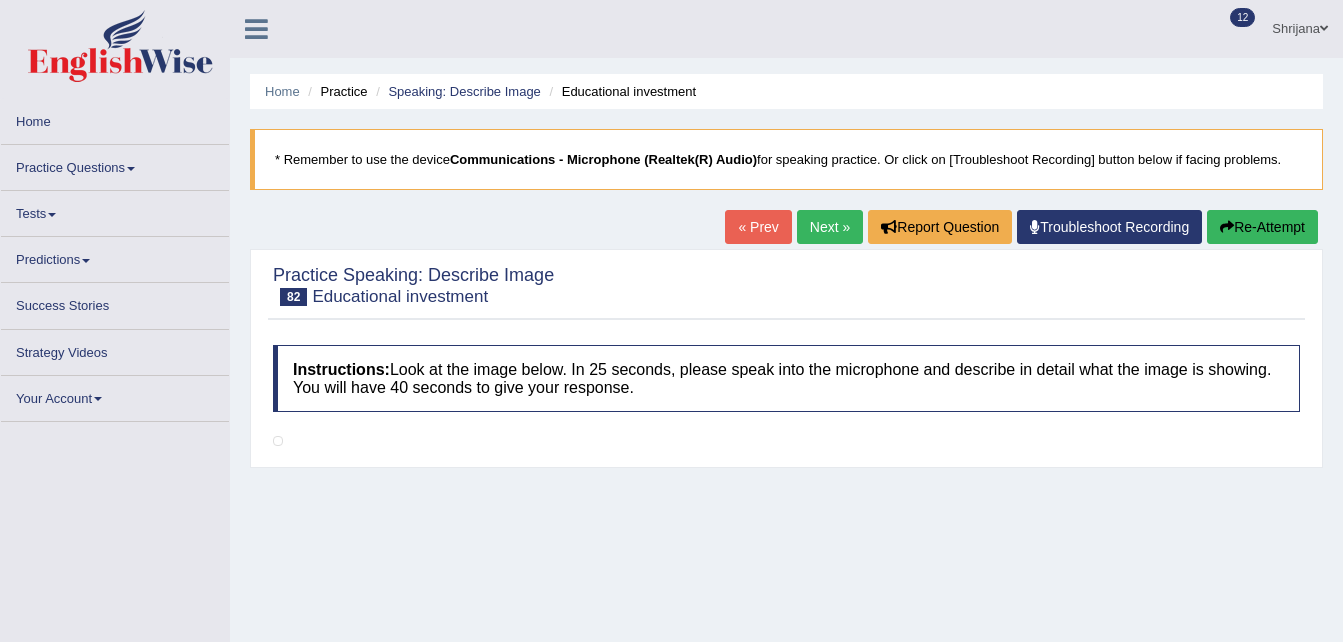 scroll, scrollTop: 0, scrollLeft: 0, axis: both 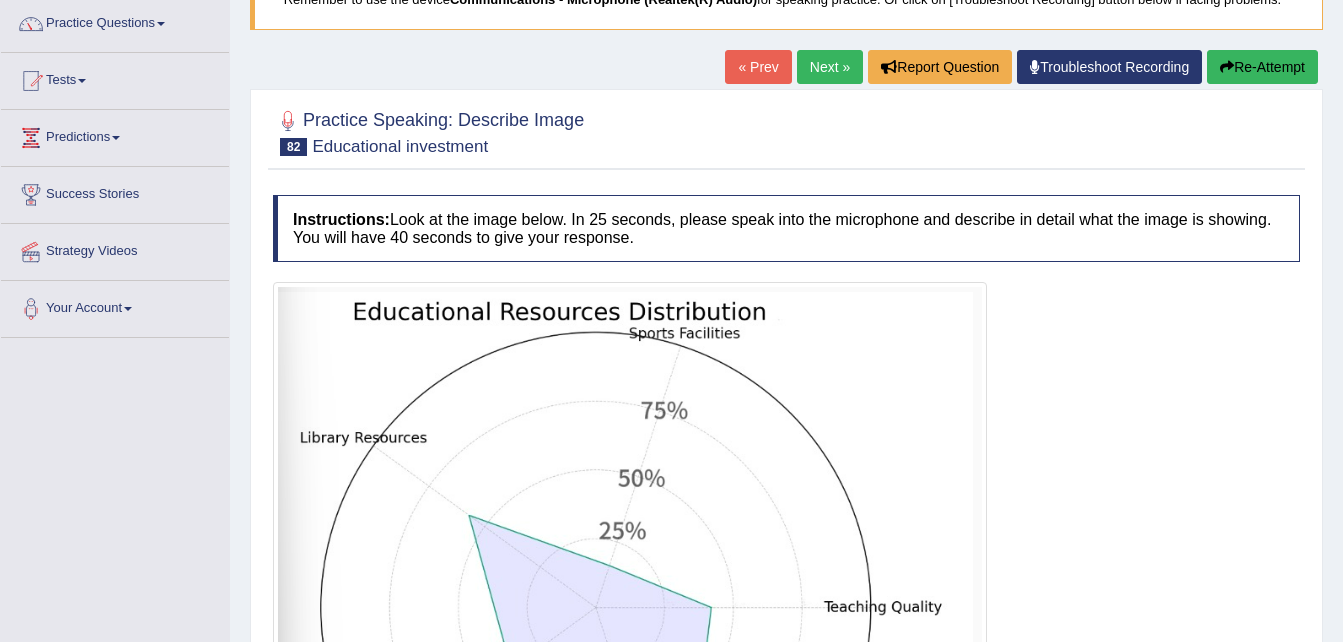 click on "« Prev" at bounding box center [758, 67] 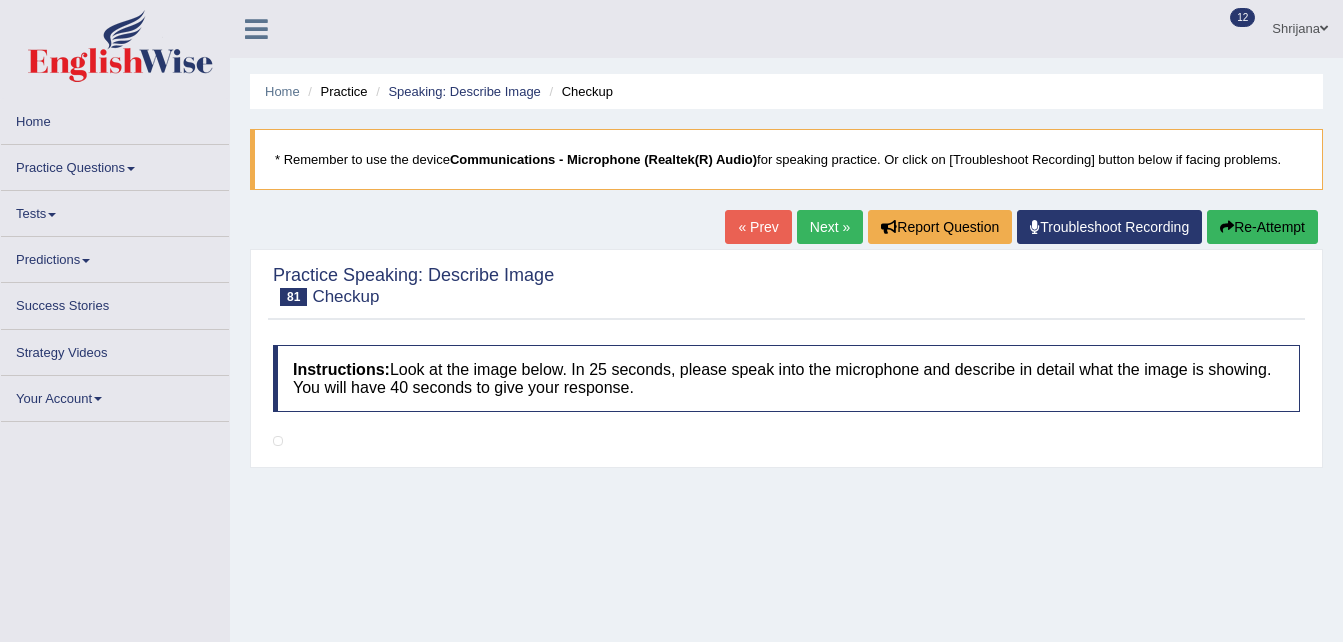 scroll, scrollTop: 0, scrollLeft: 0, axis: both 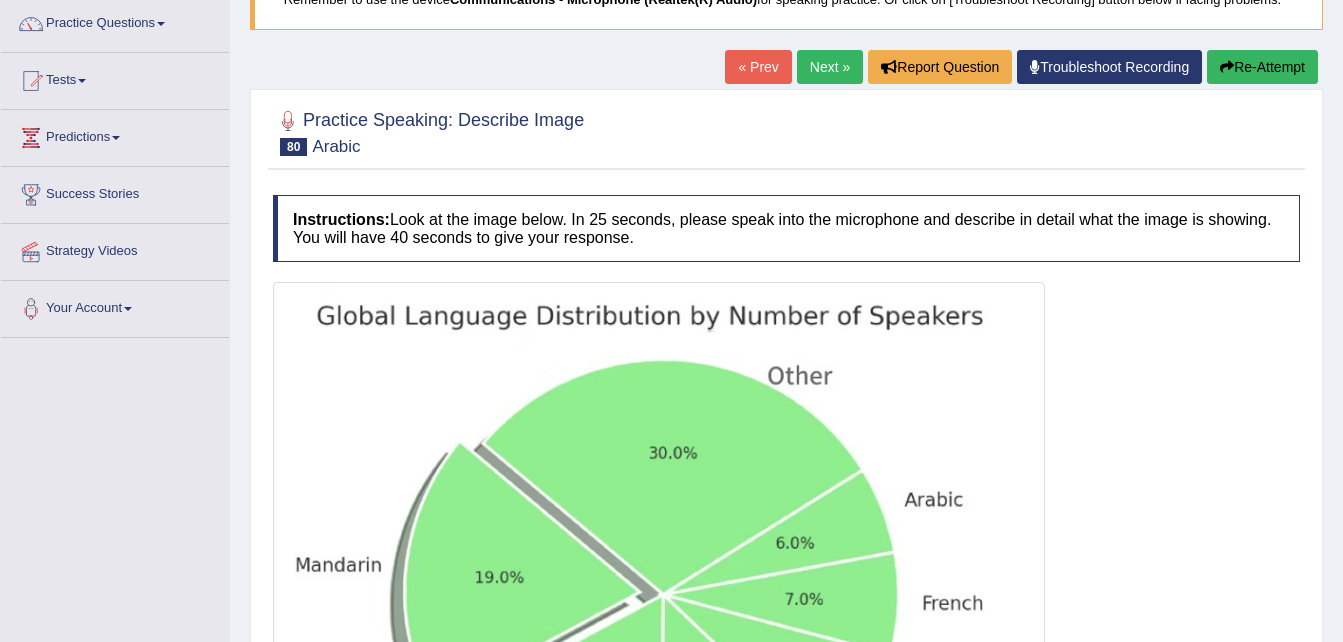 click on "Next »" at bounding box center [830, 67] 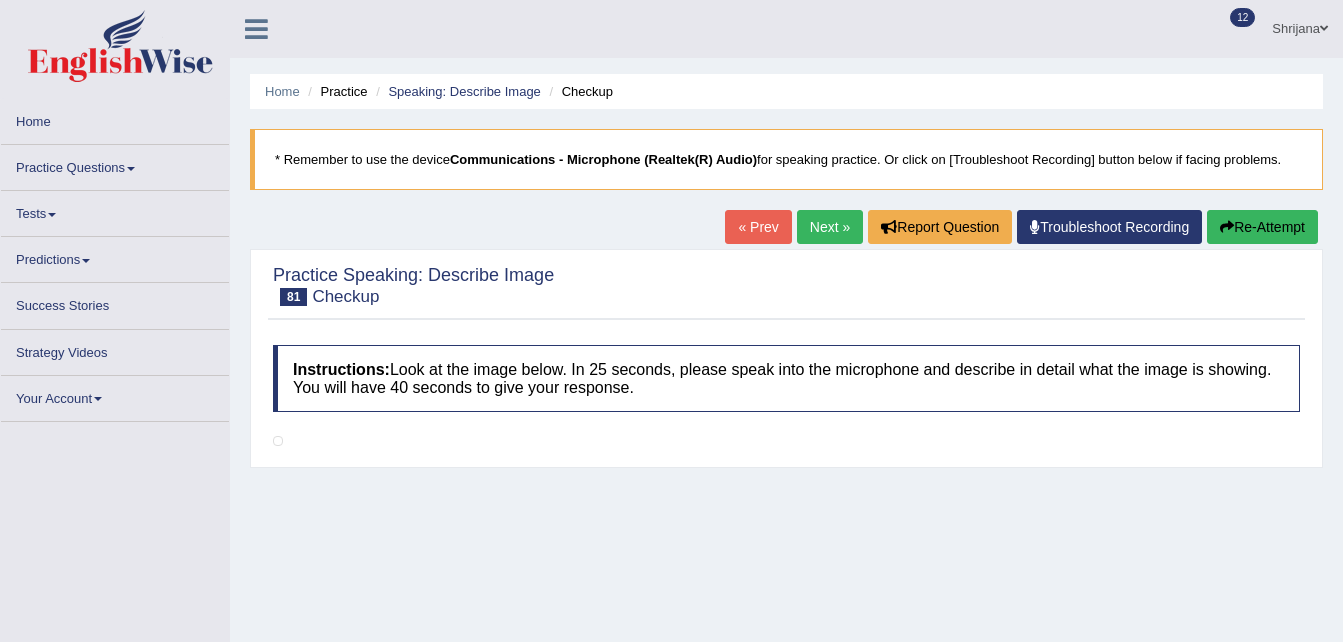 scroll, scrollTop: 0, scrollLeft: 0, axis: both 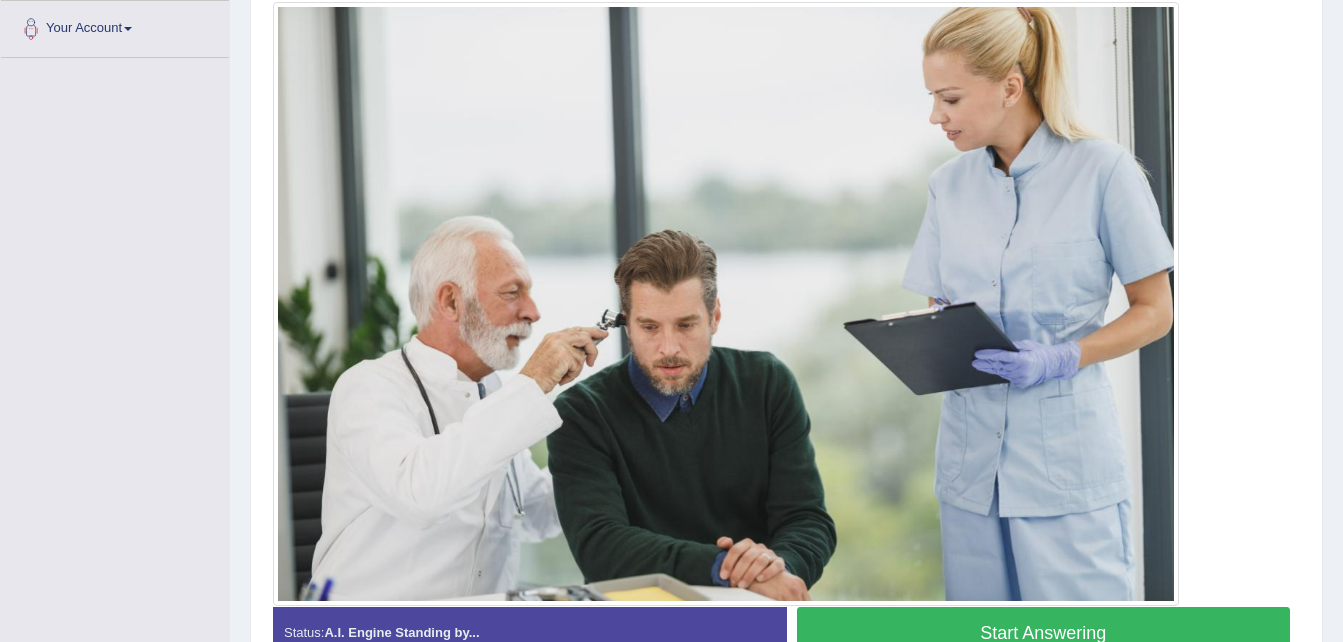 click at bounding box center (726, 304) 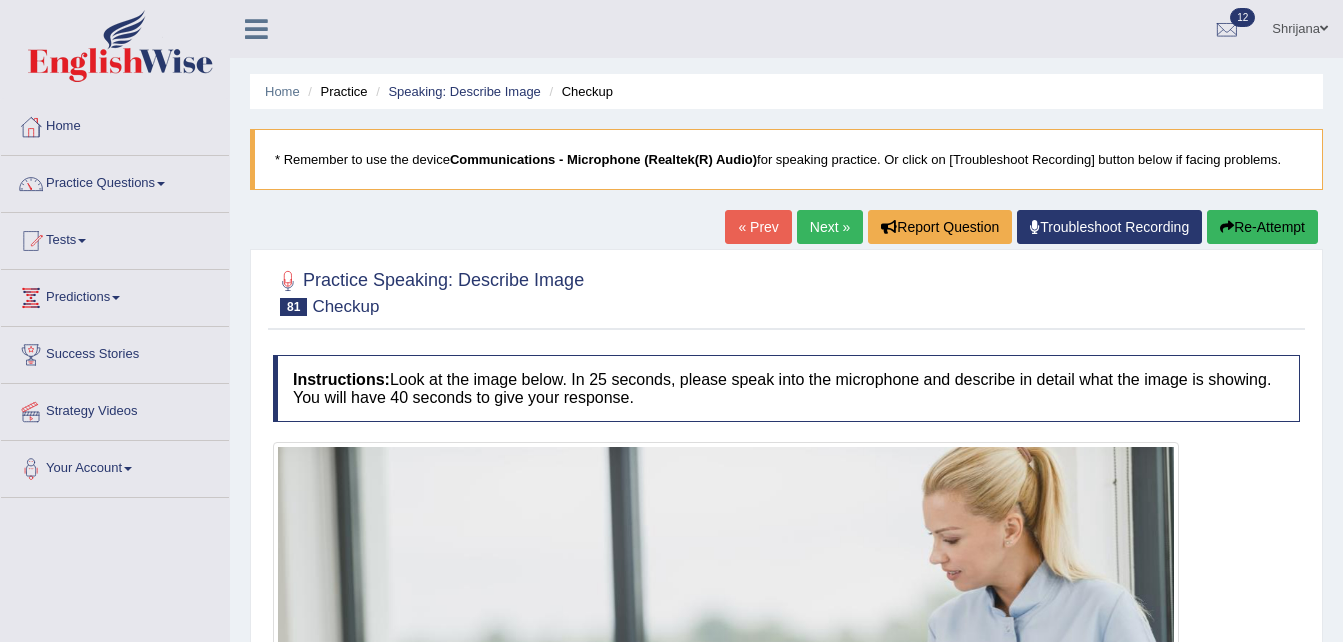 click on "Next »" at bounding box center [830, 227] 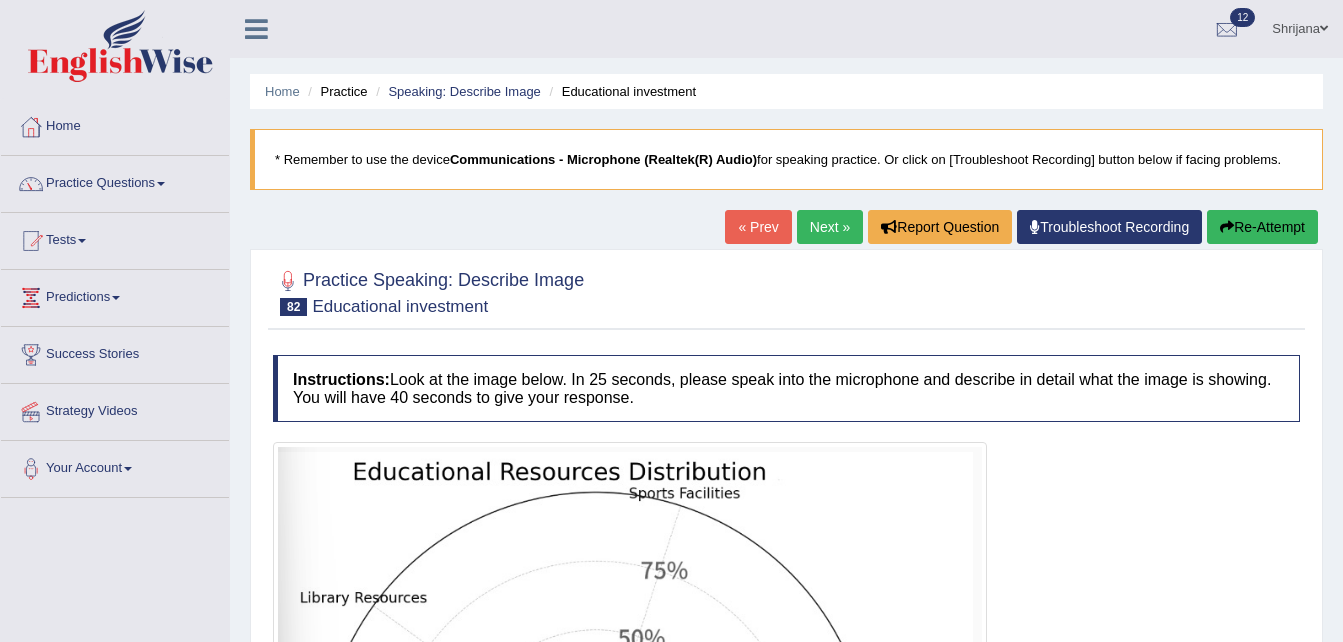 scroll, scrollTop: 0, scrollLeft: 0, axis: both 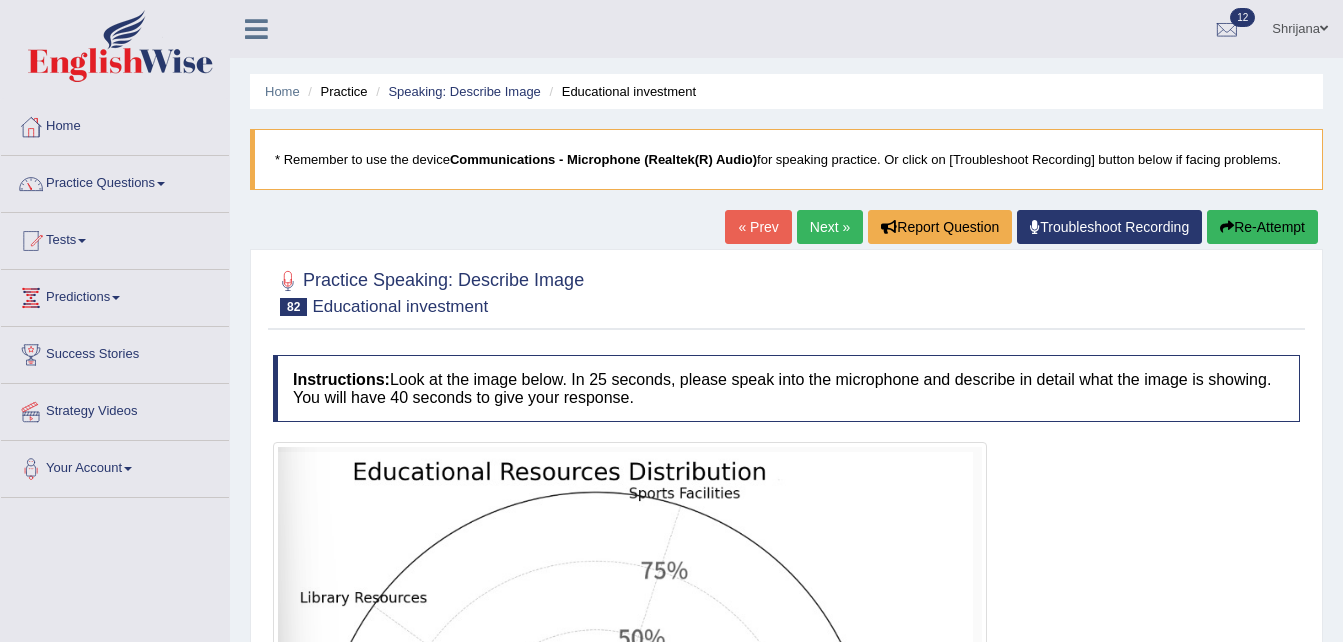 click on "Next »" at bounding box center (830, 227) 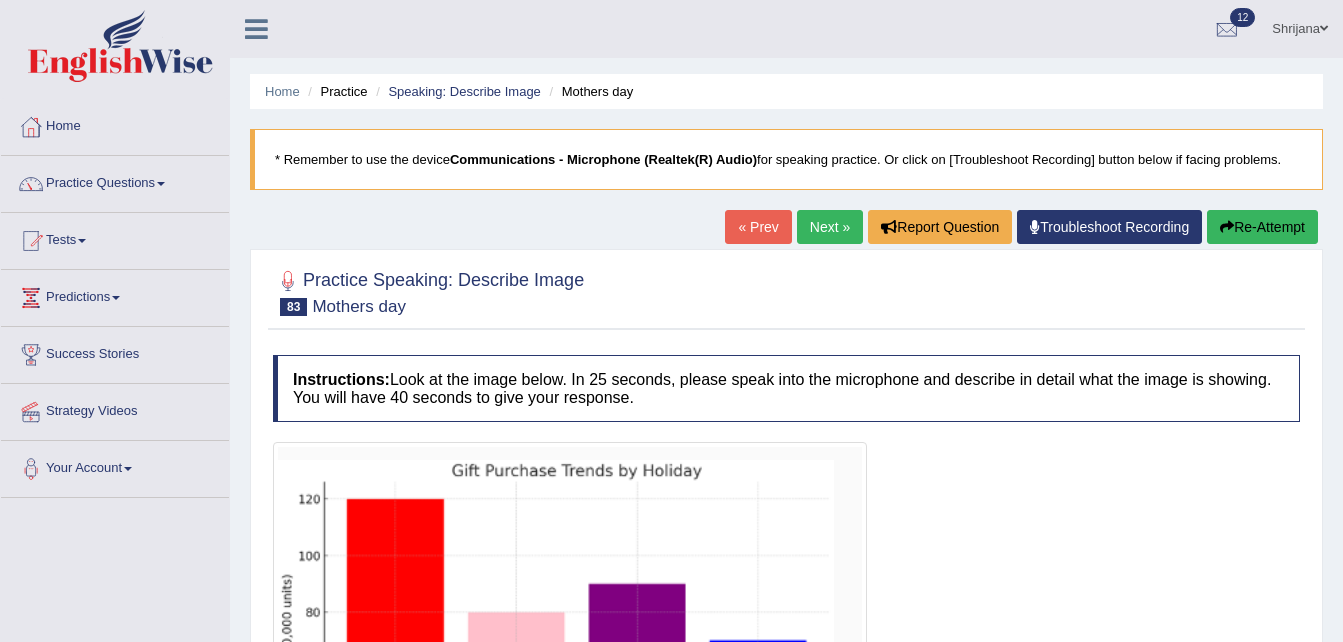 scroll, scrollTop: 0, scrollLeft: 0, axis: both 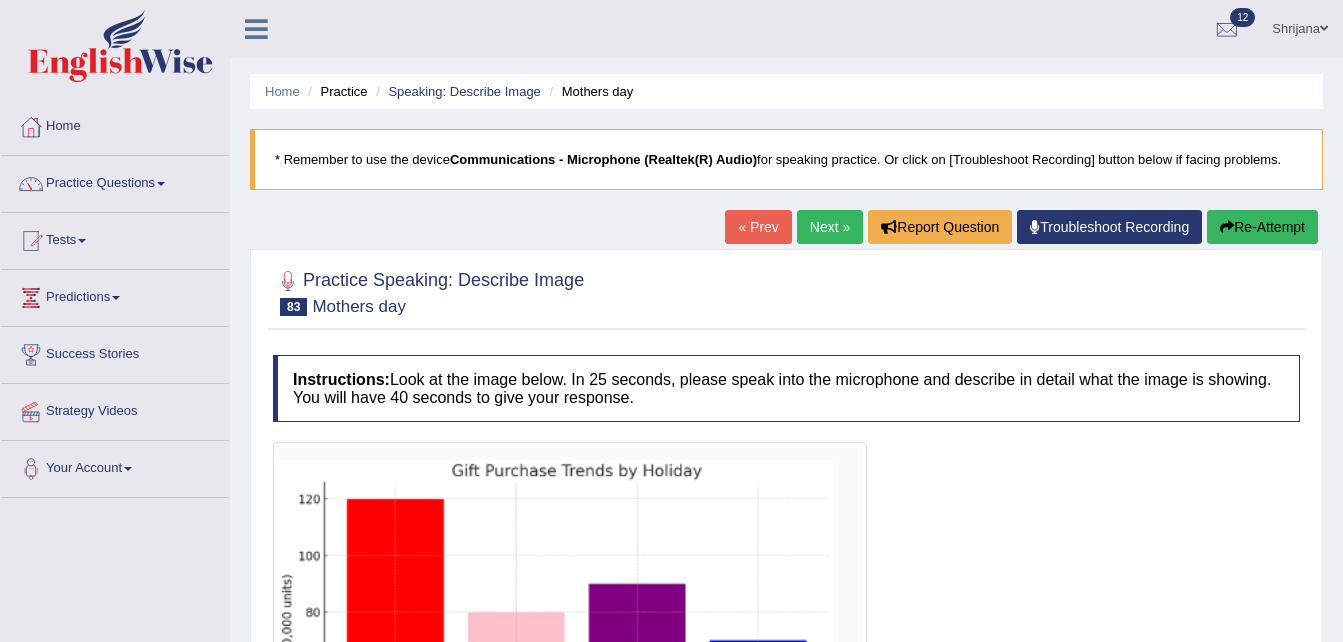 click on "Next »" at bounding box center [830, 227] 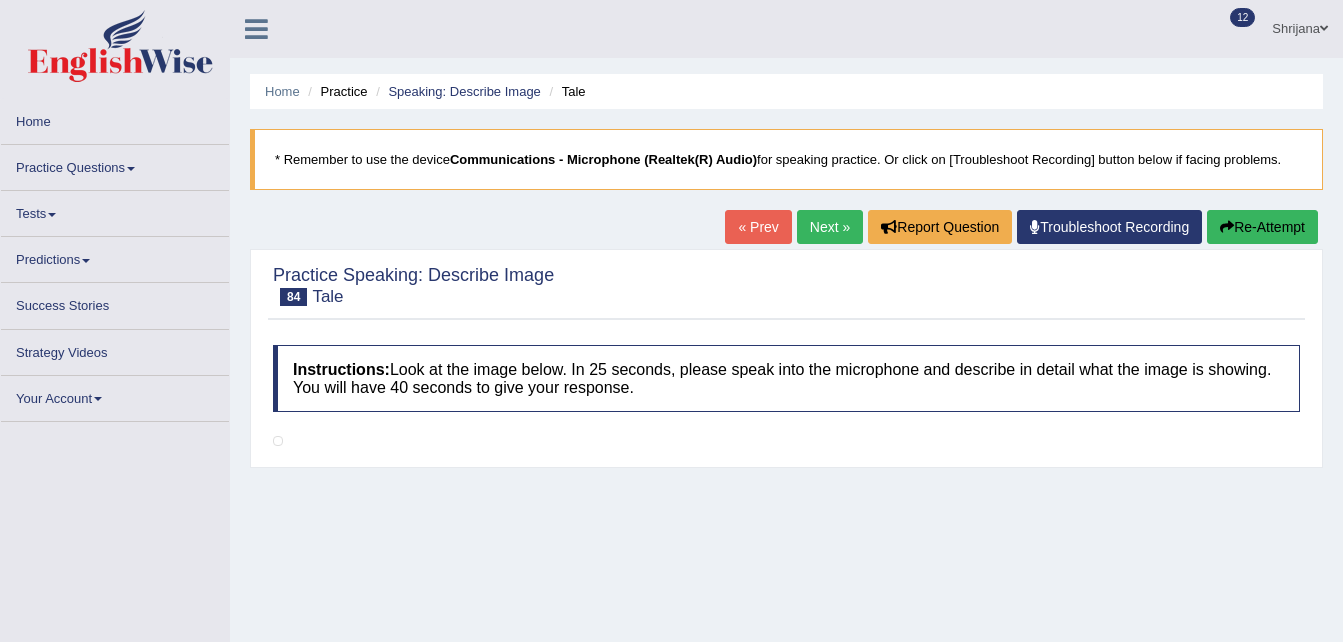 scroll, scrollTop: 0, scrollLeft: 0, axis: both 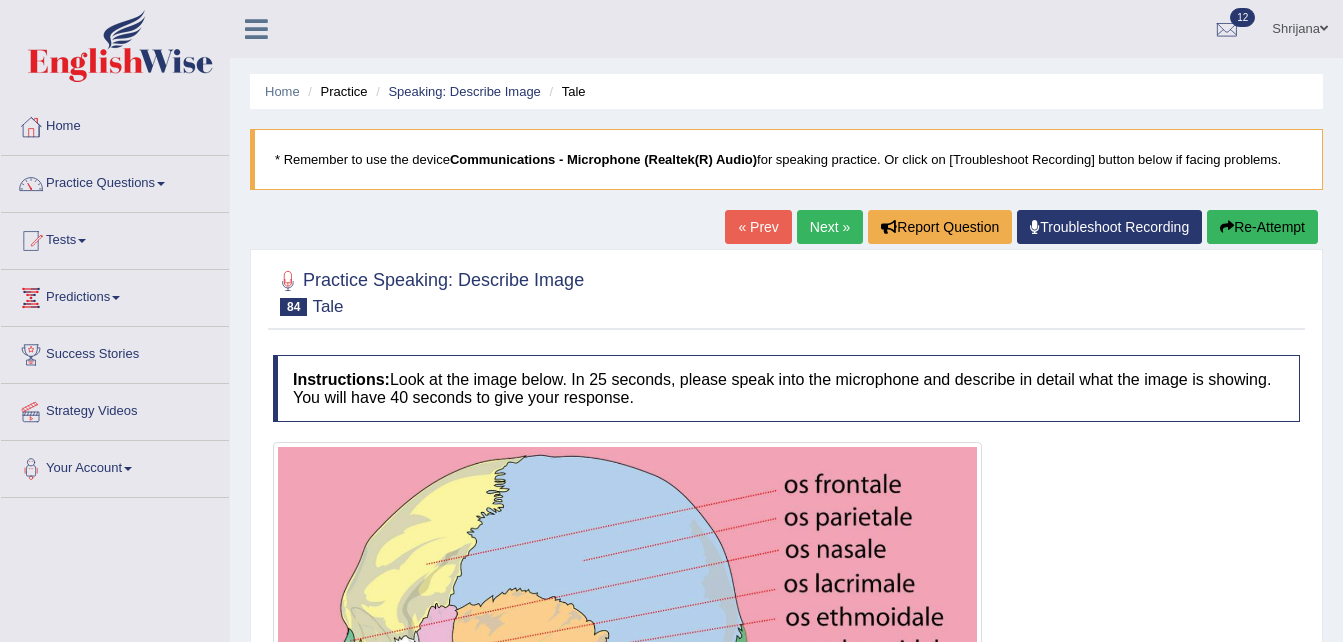 click on "Next »" at bounding box center [830, 227] 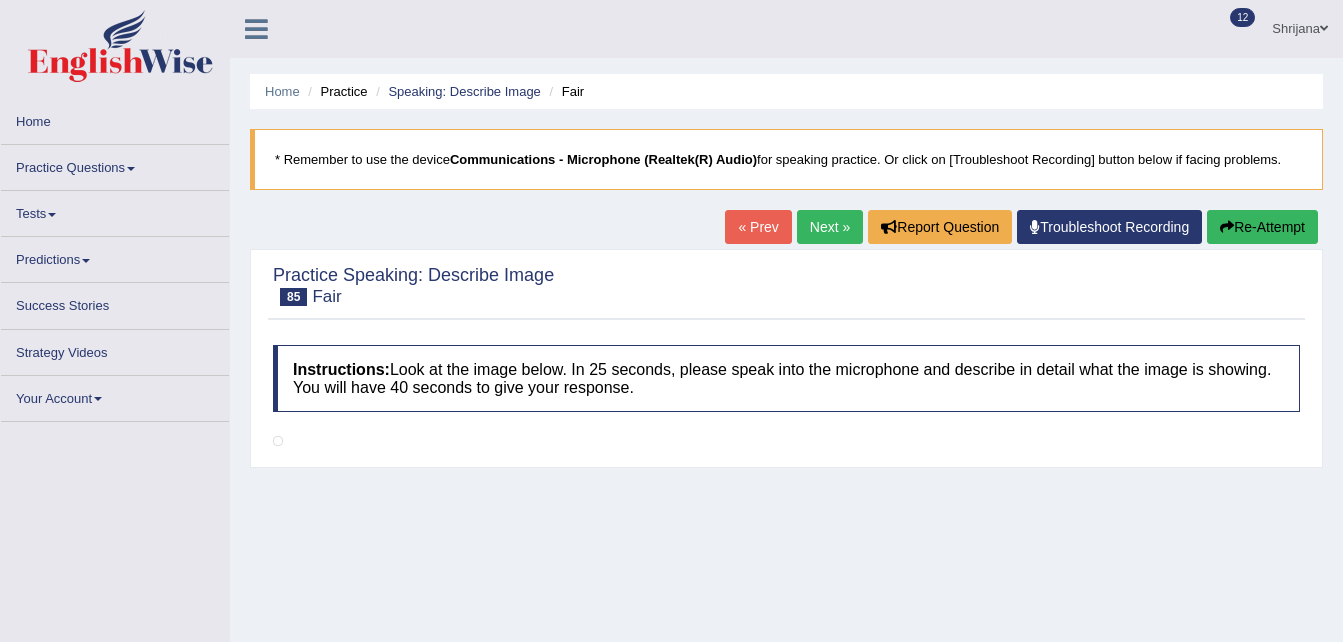 scroll, scrollTop: 0, scrollLeft: 0, axis: both 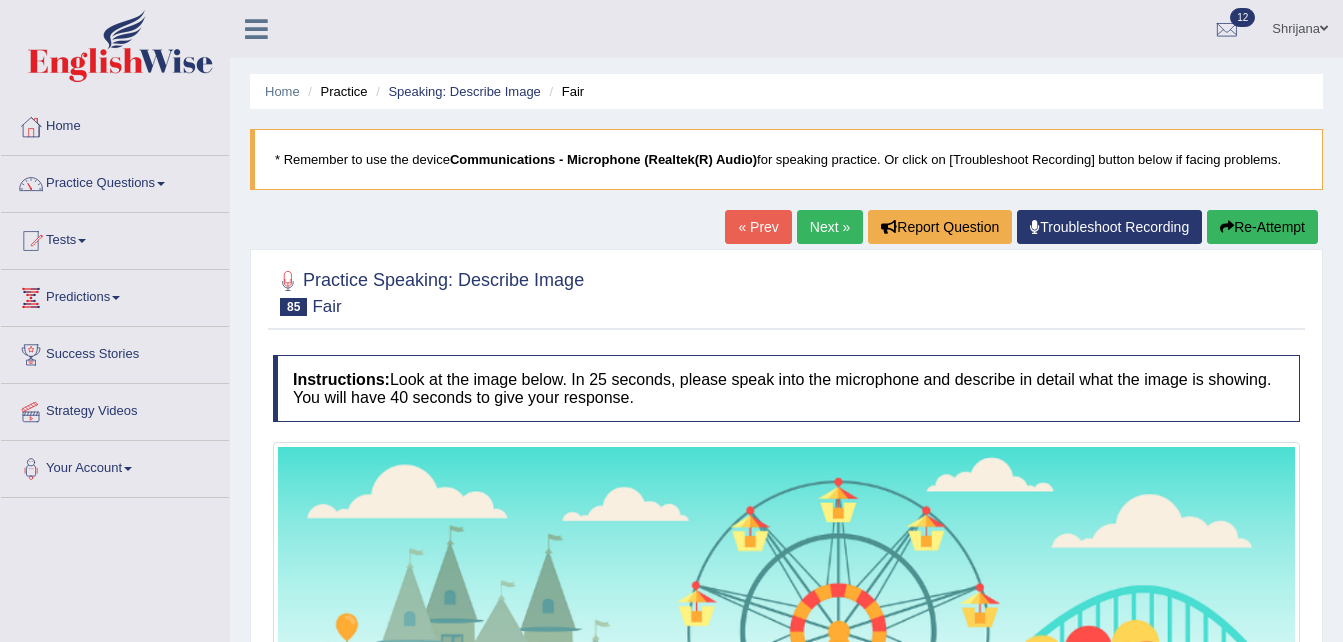 click on "Next »" at bounding box center [830, 227] 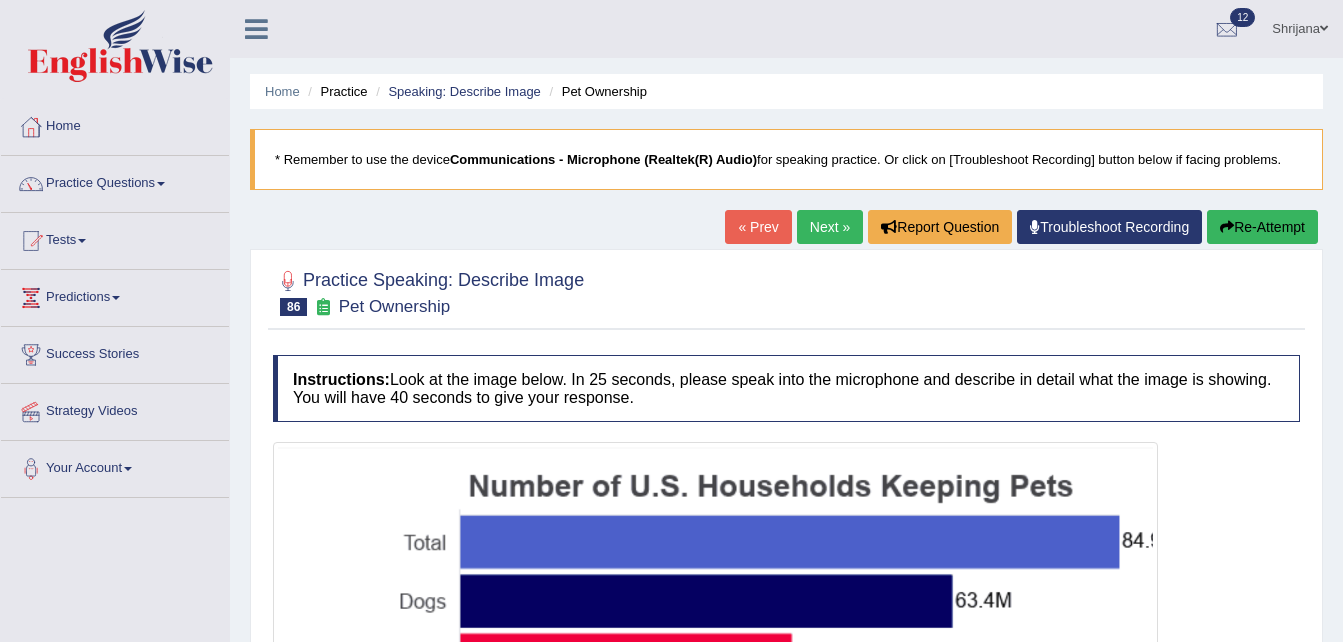 scroll, scrollTop: 0, scrollLeft: 0, axis: both 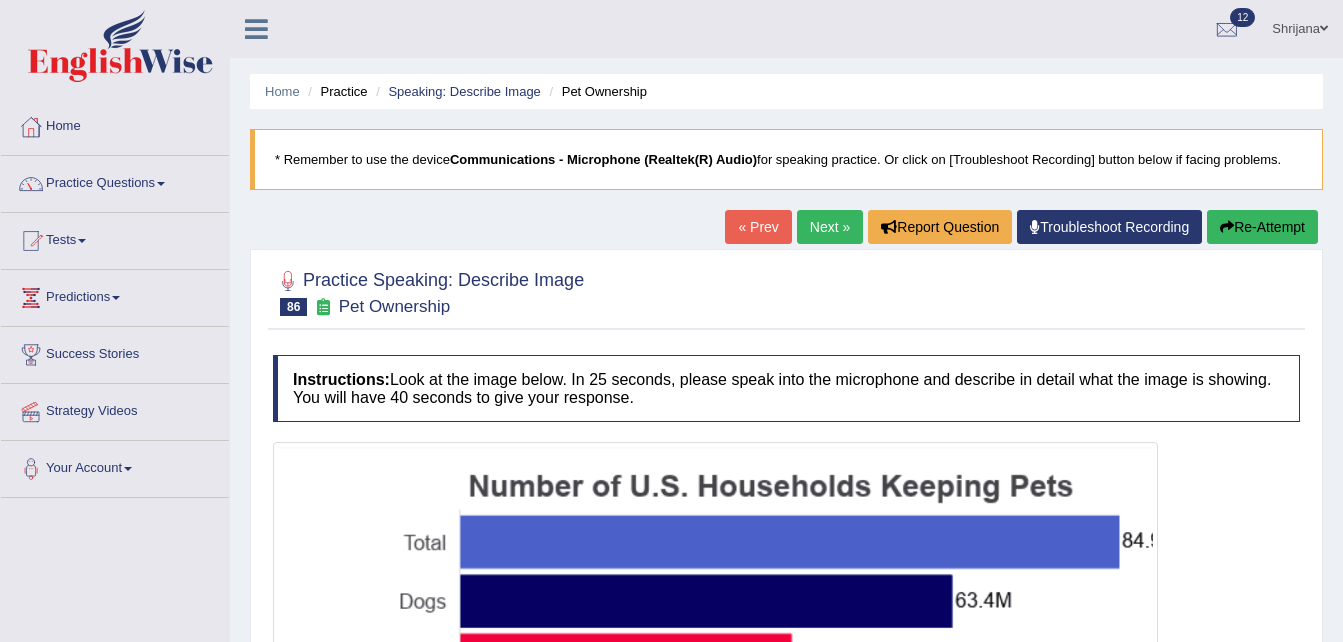click on "Next »" at bounding box center [830, 227] 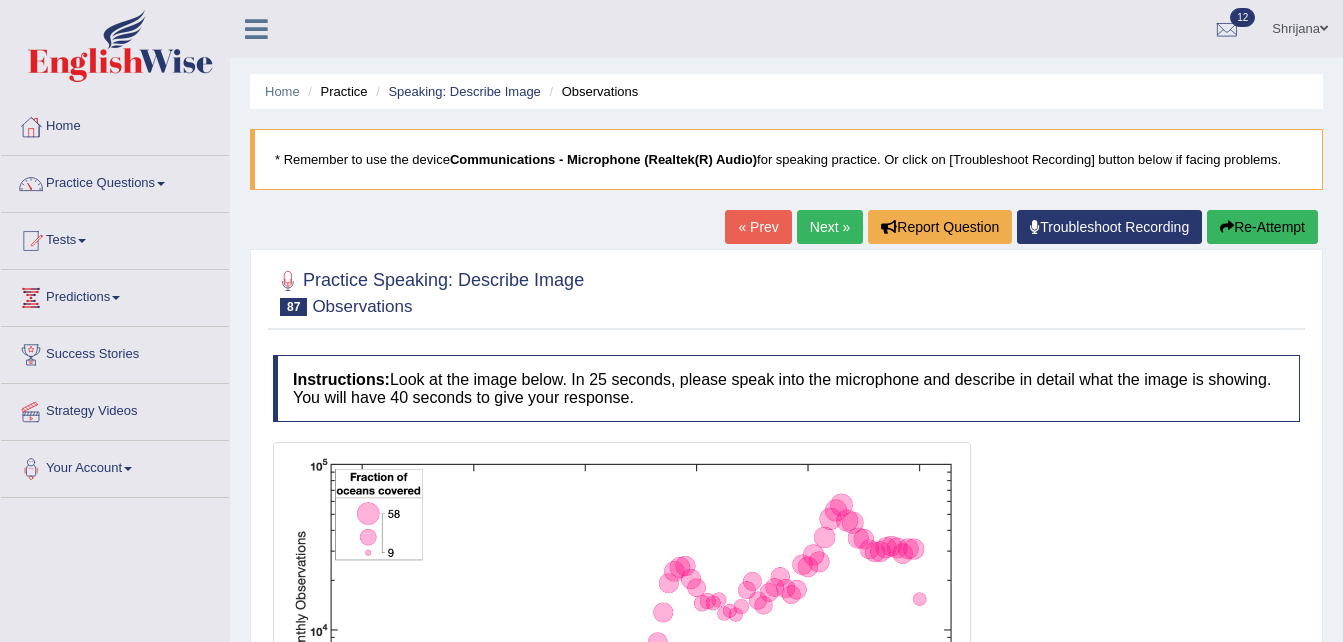 scroll, scrollTop: 0, scrollLeft: 0, axis: both 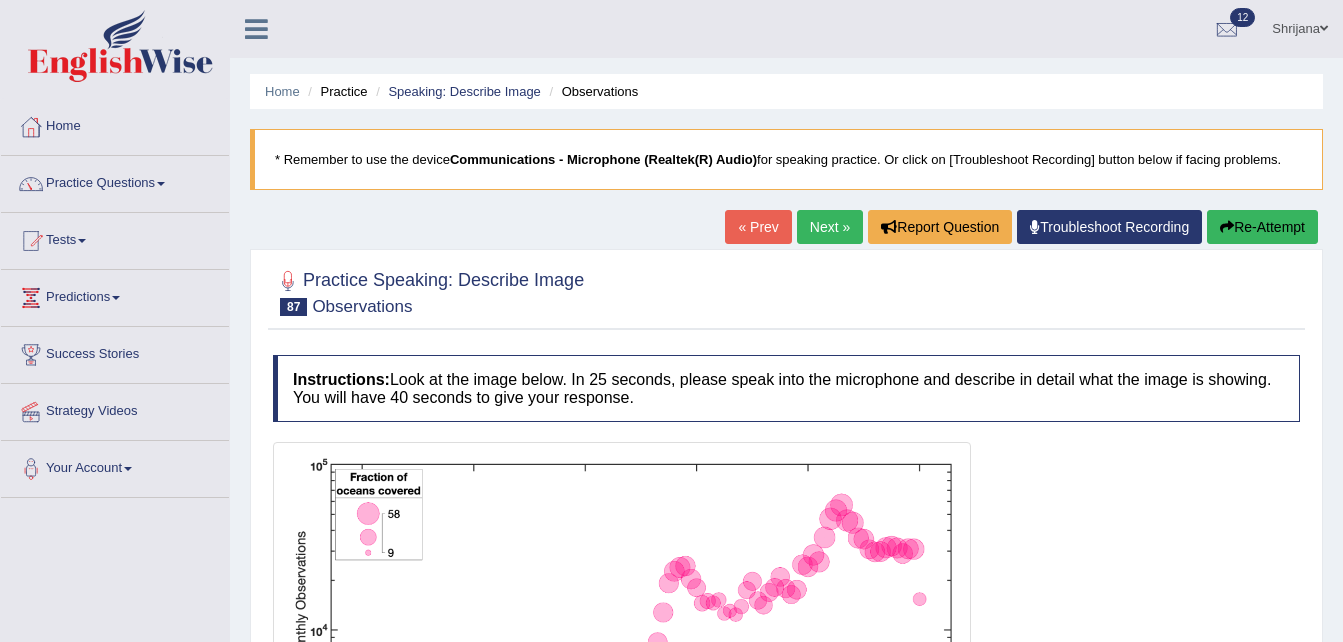 click on "Next »" at bounding box center [830, 227] 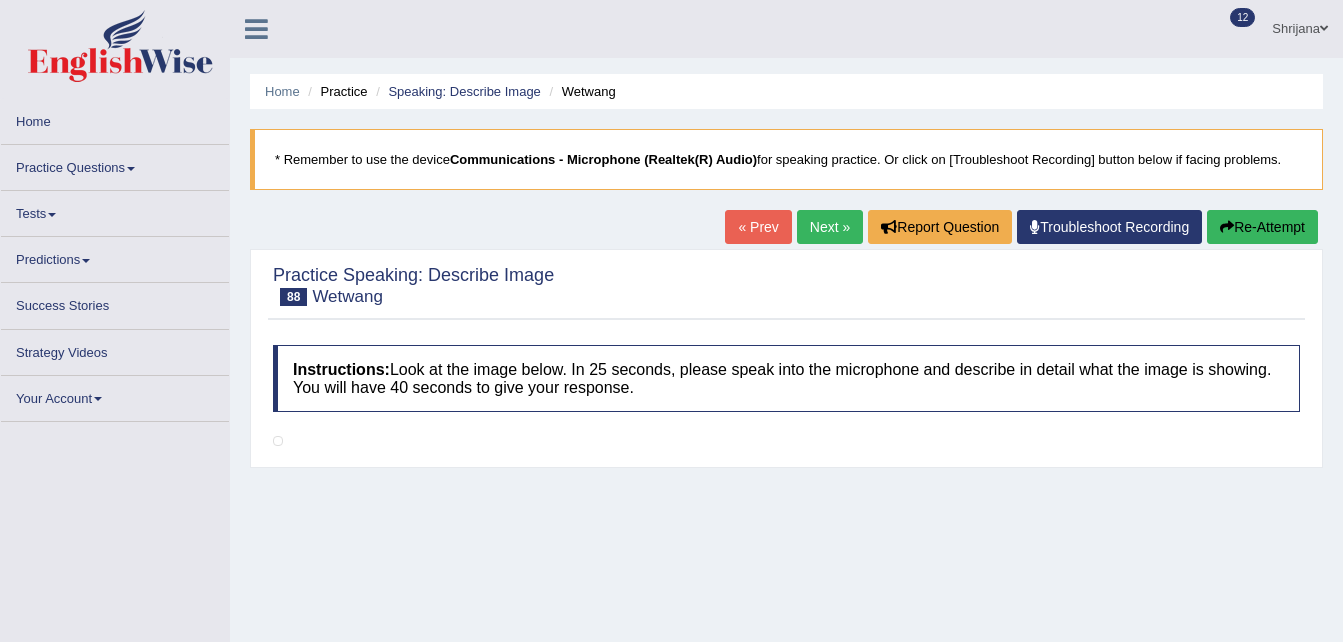scroll, scrollTop: 0, scrollLeft: 0, axis: both 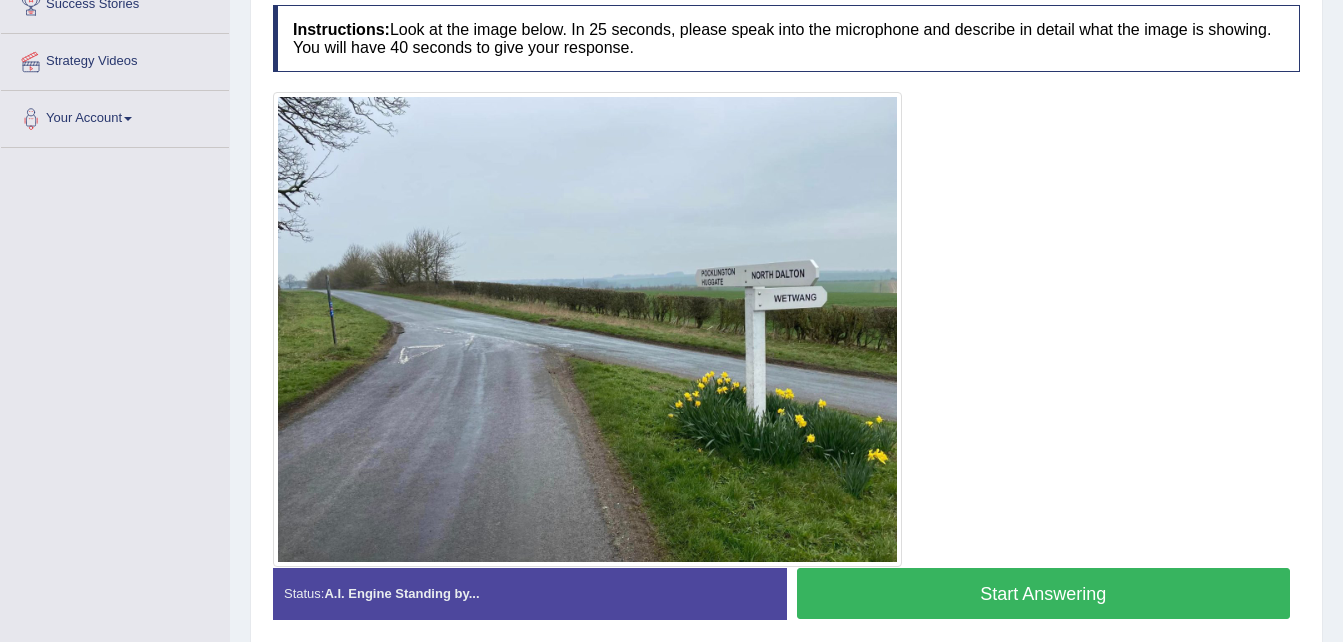 drag, startPoint x: 927, startPoint y: 202, endPoint x: 902, endPoint y: 508, distance: 307.01953 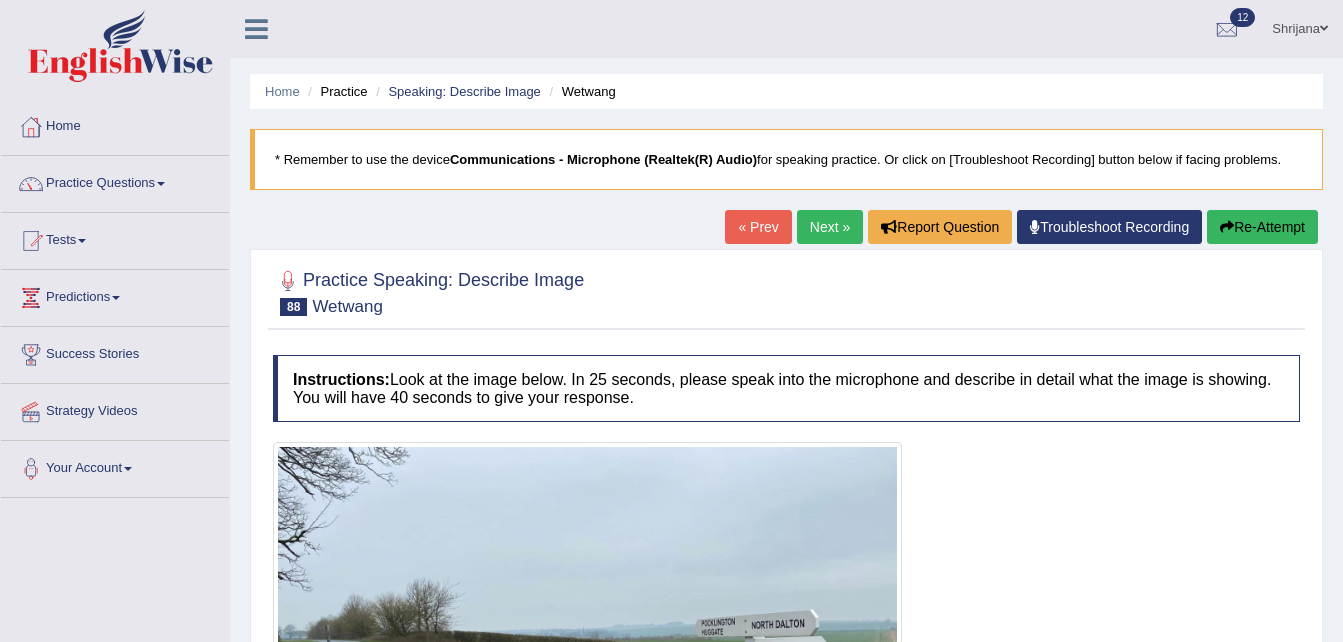 click on "Next »" at bounding box center [830, 227] 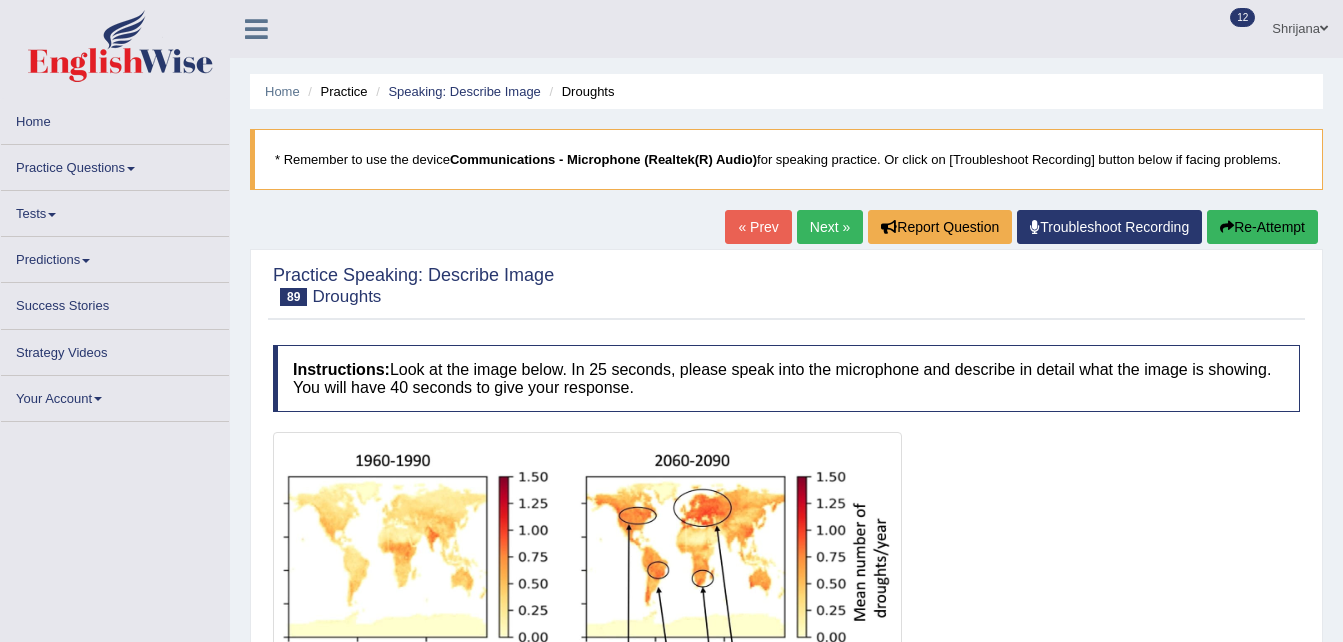 scroll, scrollTop: 0, scrollLeft: 0, axis: both 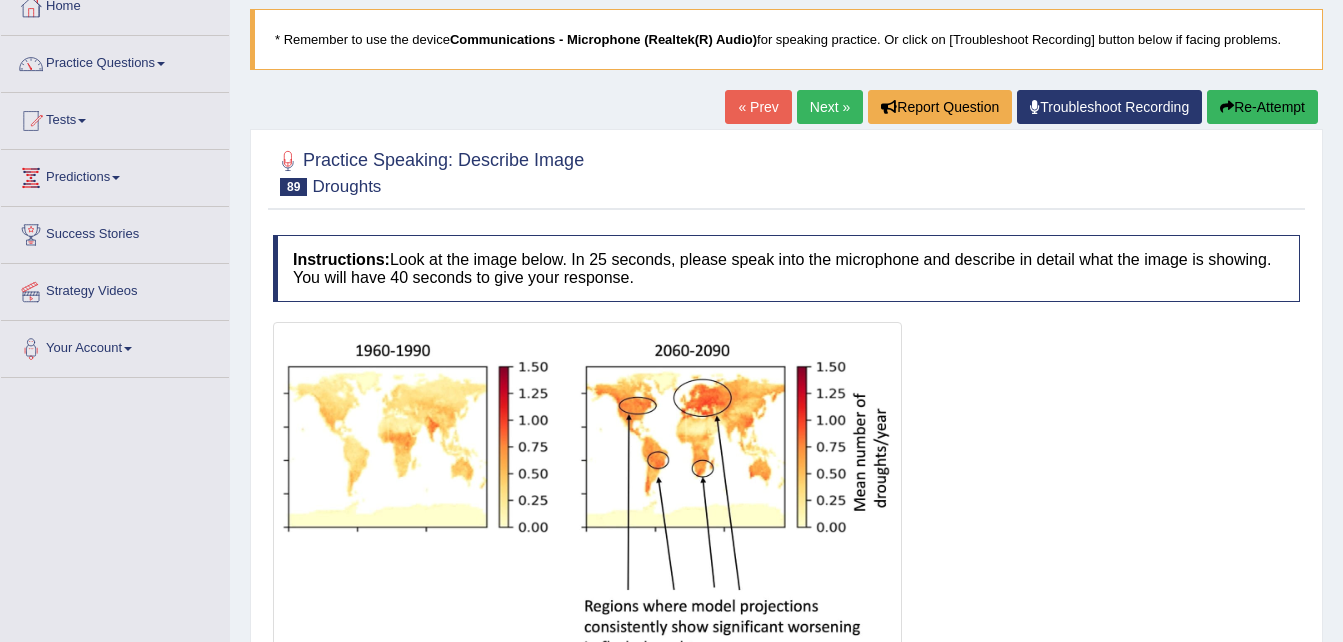 click on "Next »" at bounding box center (830, 107) 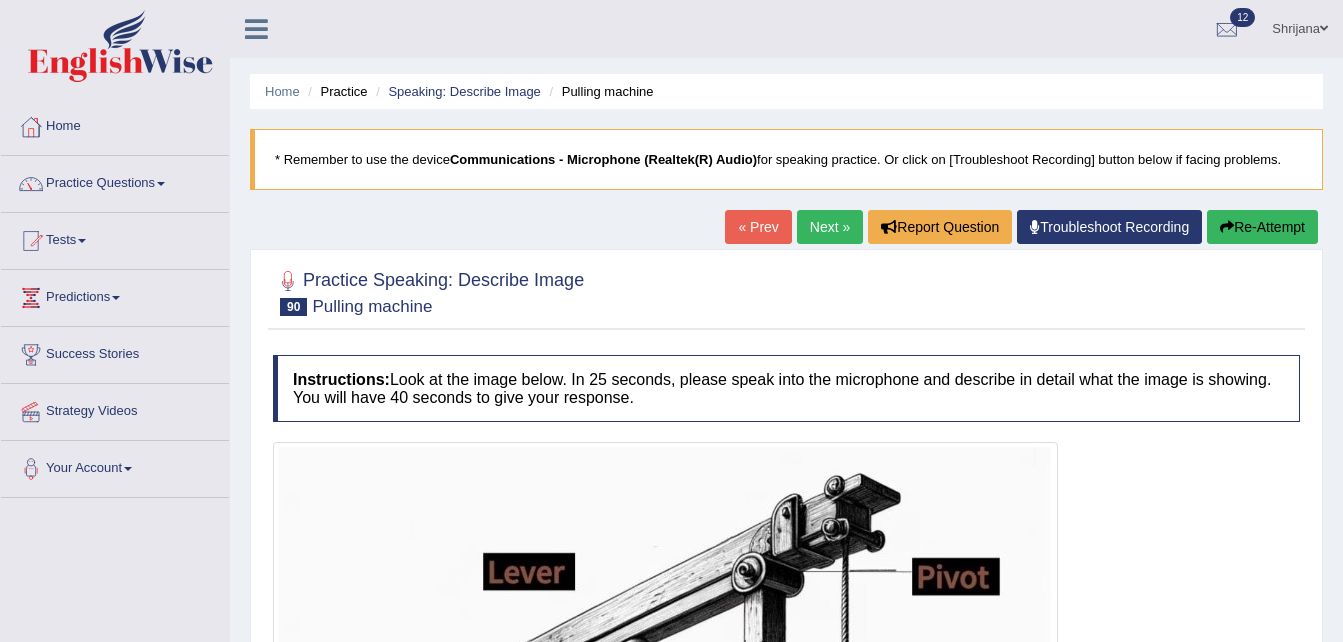 scroll, scrollTop: 0, scrollLeft: 0, axis: both 